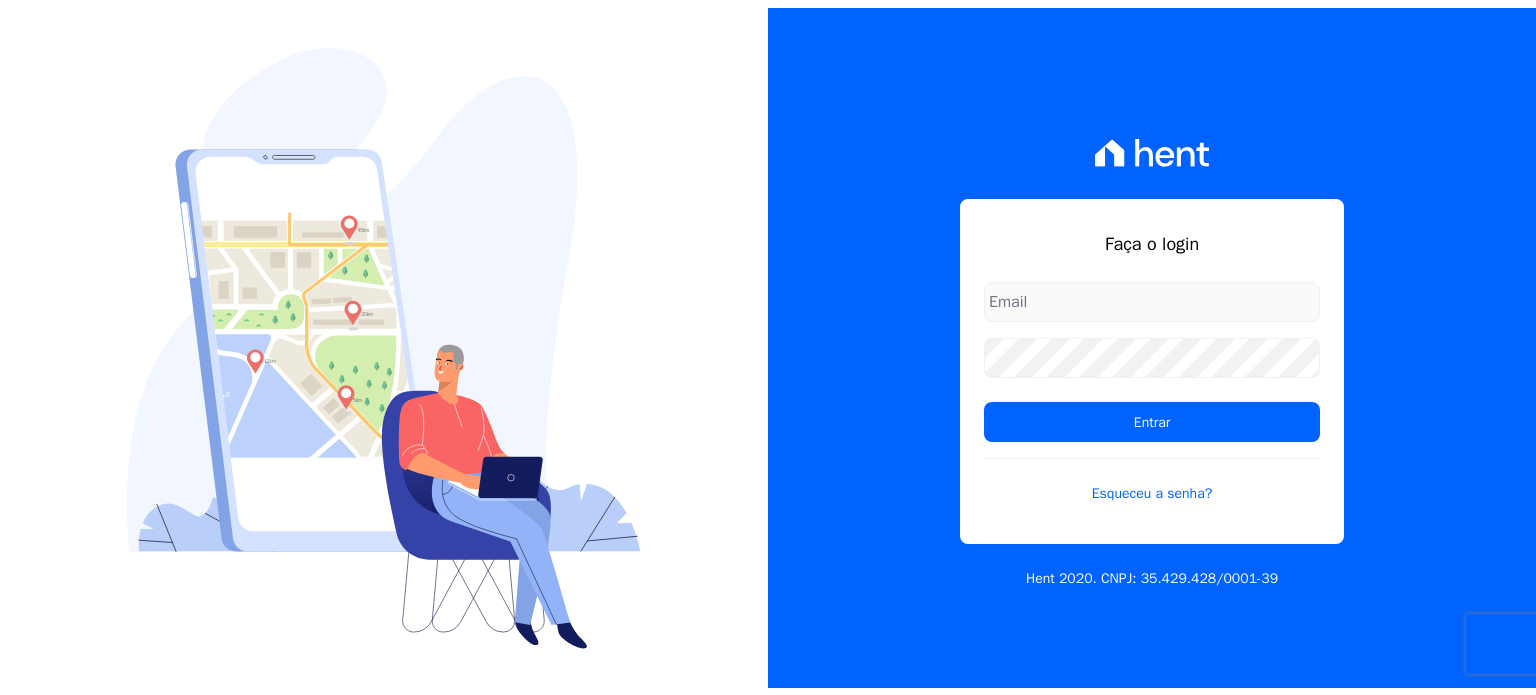 scroll, scrollTop: 0, scrollLeft: 0, axis: both 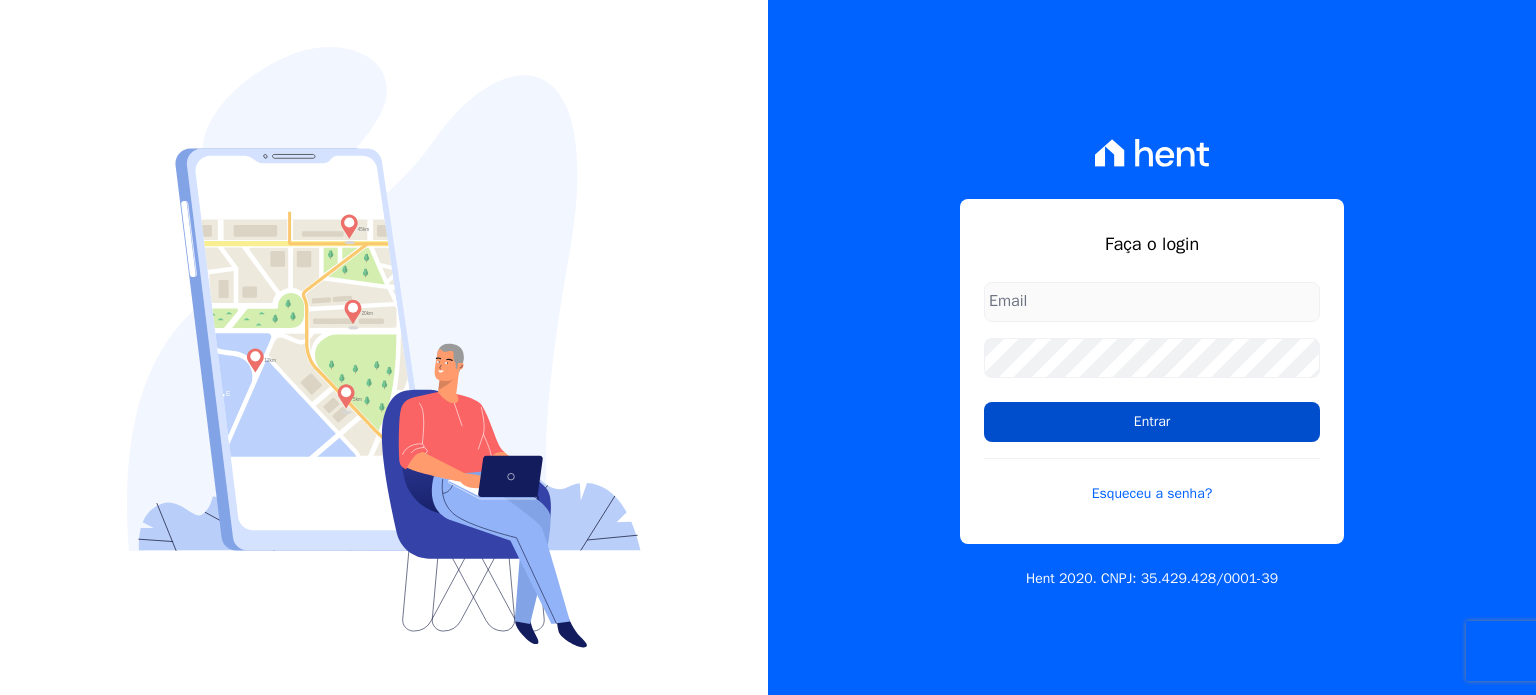 type on "contato@example.com" 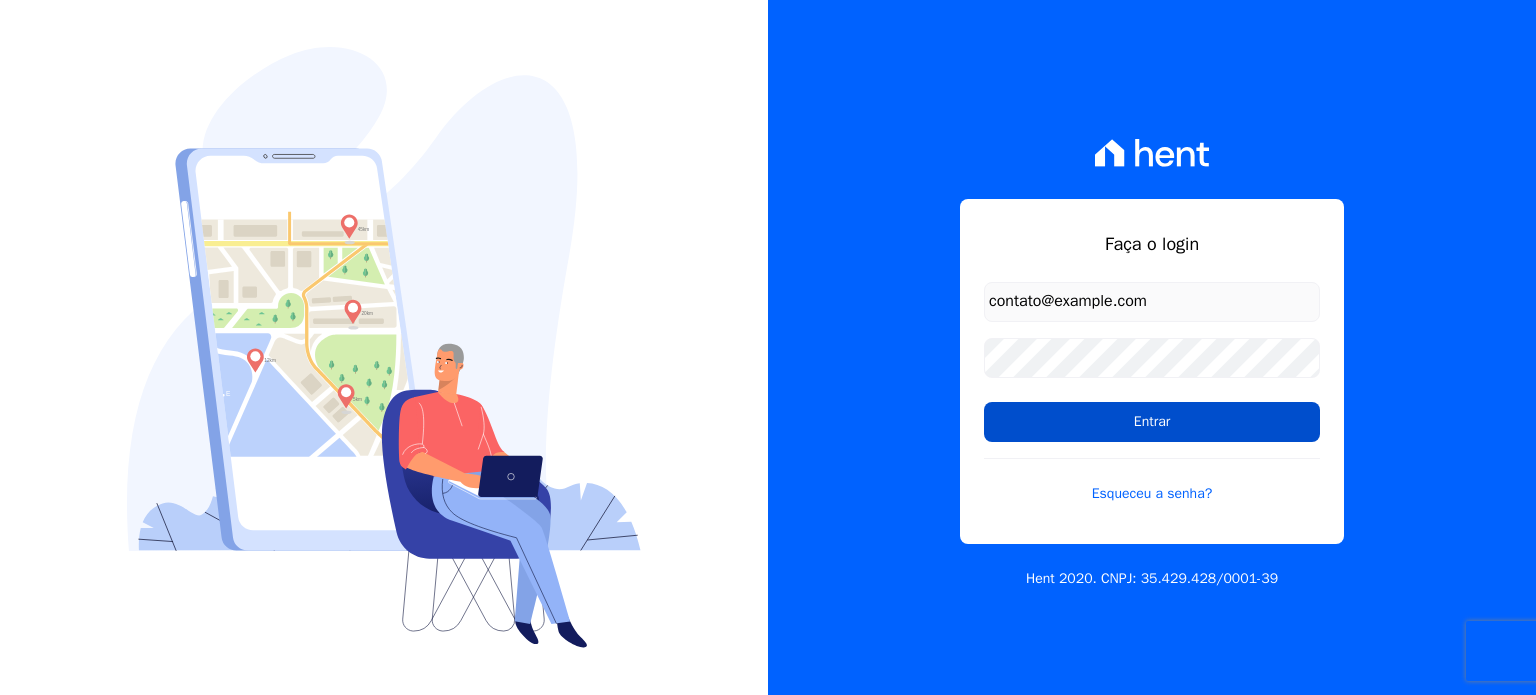 click on "Entrar" at bounding box center (1152, 422) 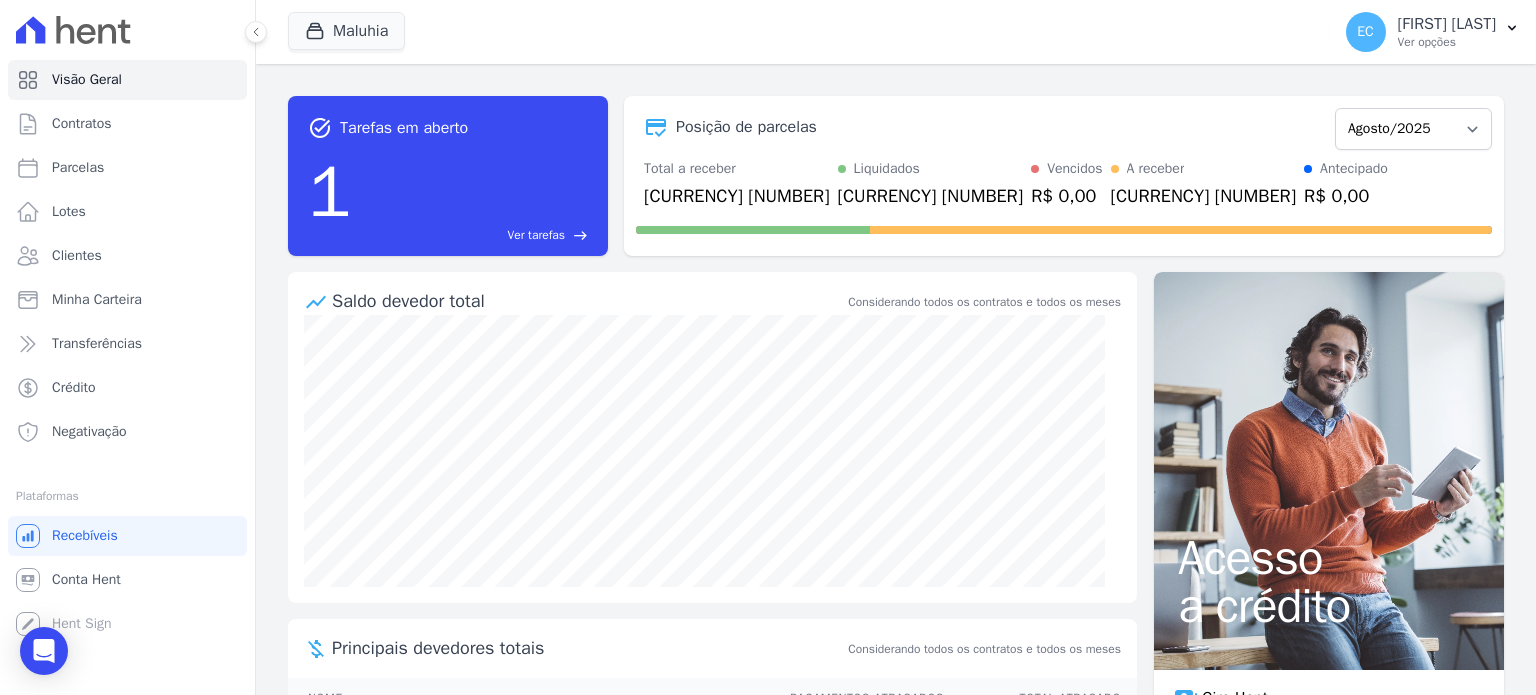scroll, scrollTop: 0, scrollLeft: 0, axis: both 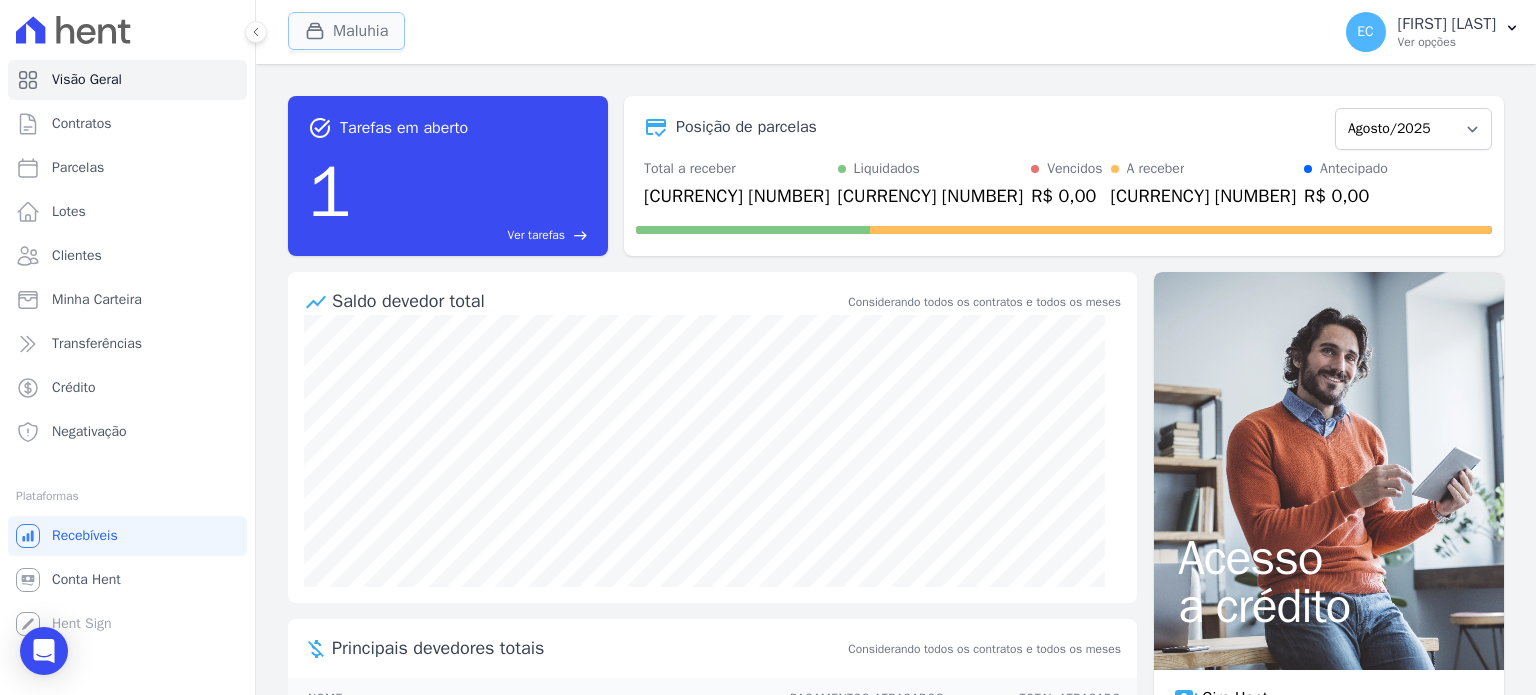 click at bounding box center (319, 31) 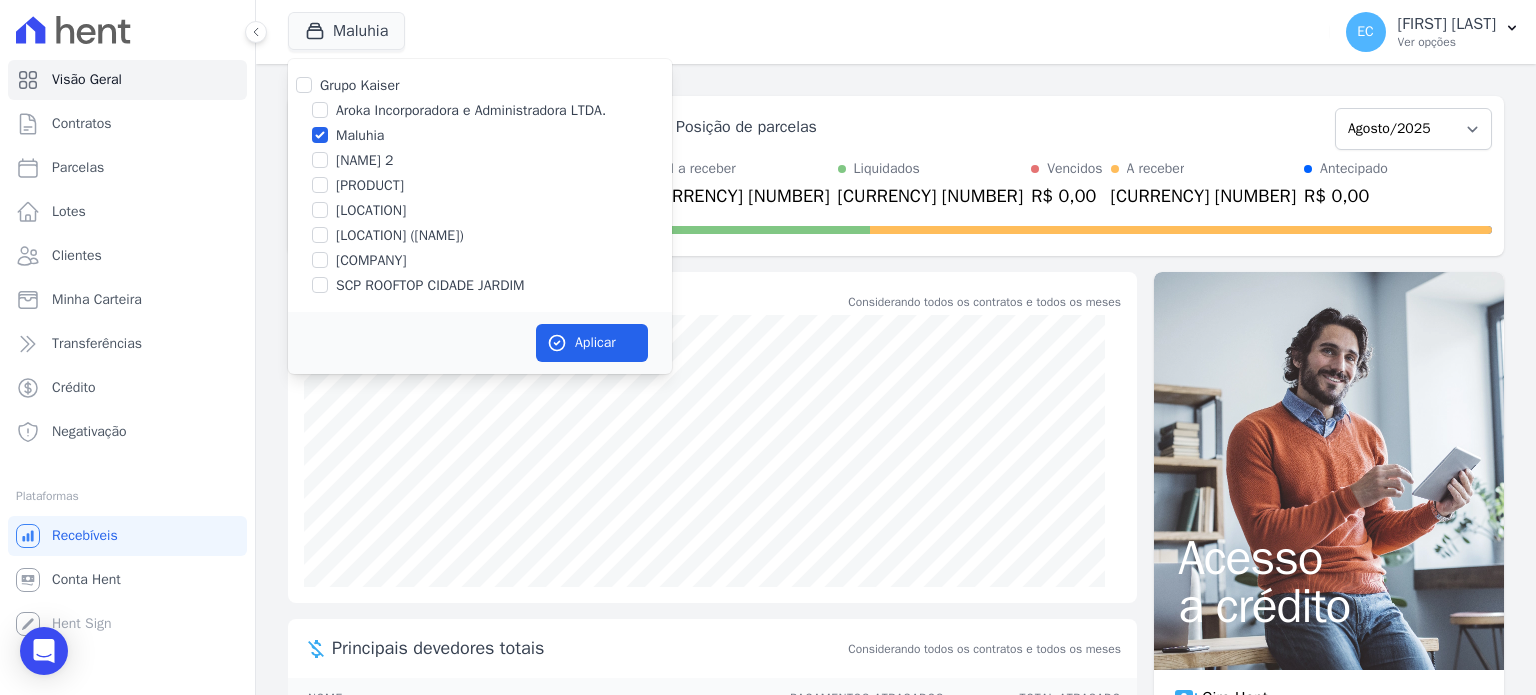 click on "Maluhia" at bounding box center [360, 135] 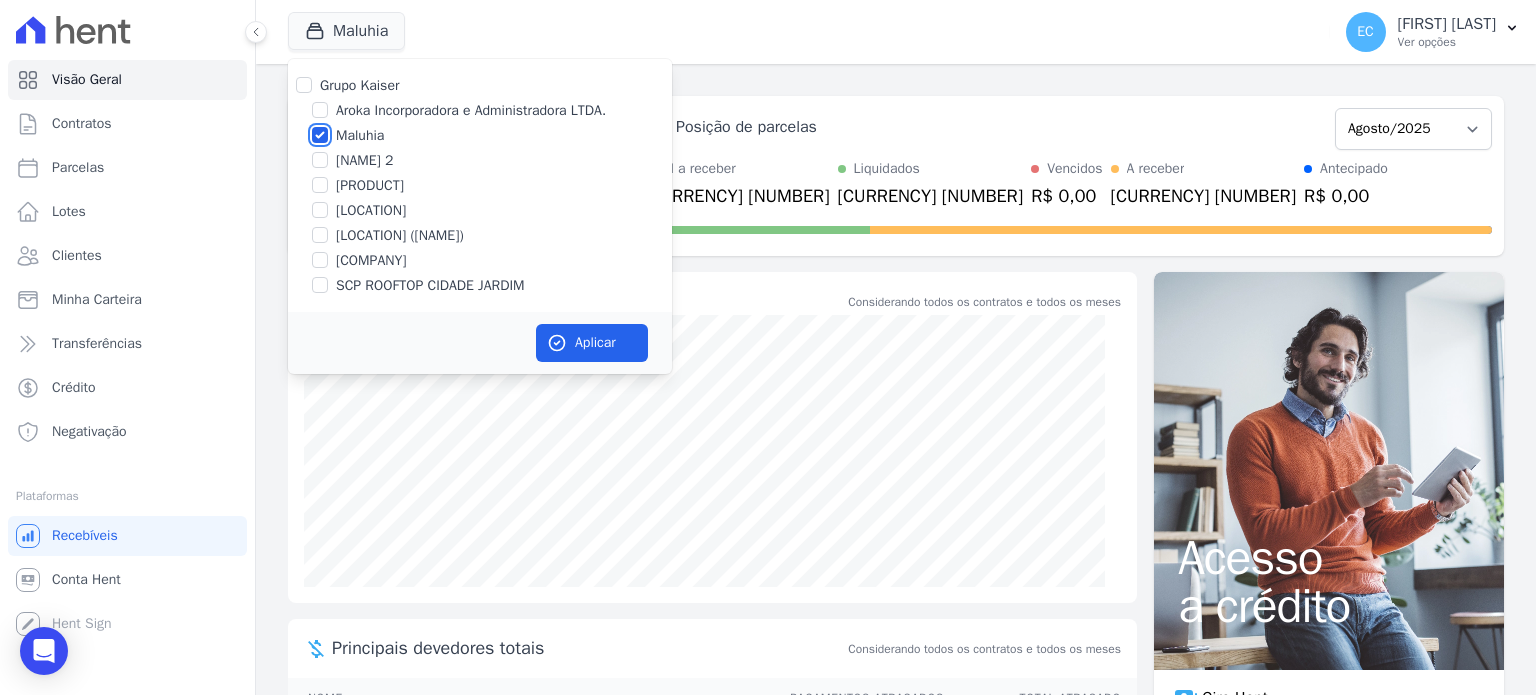 click on "Maluhia" at bounding box center (320, 135) 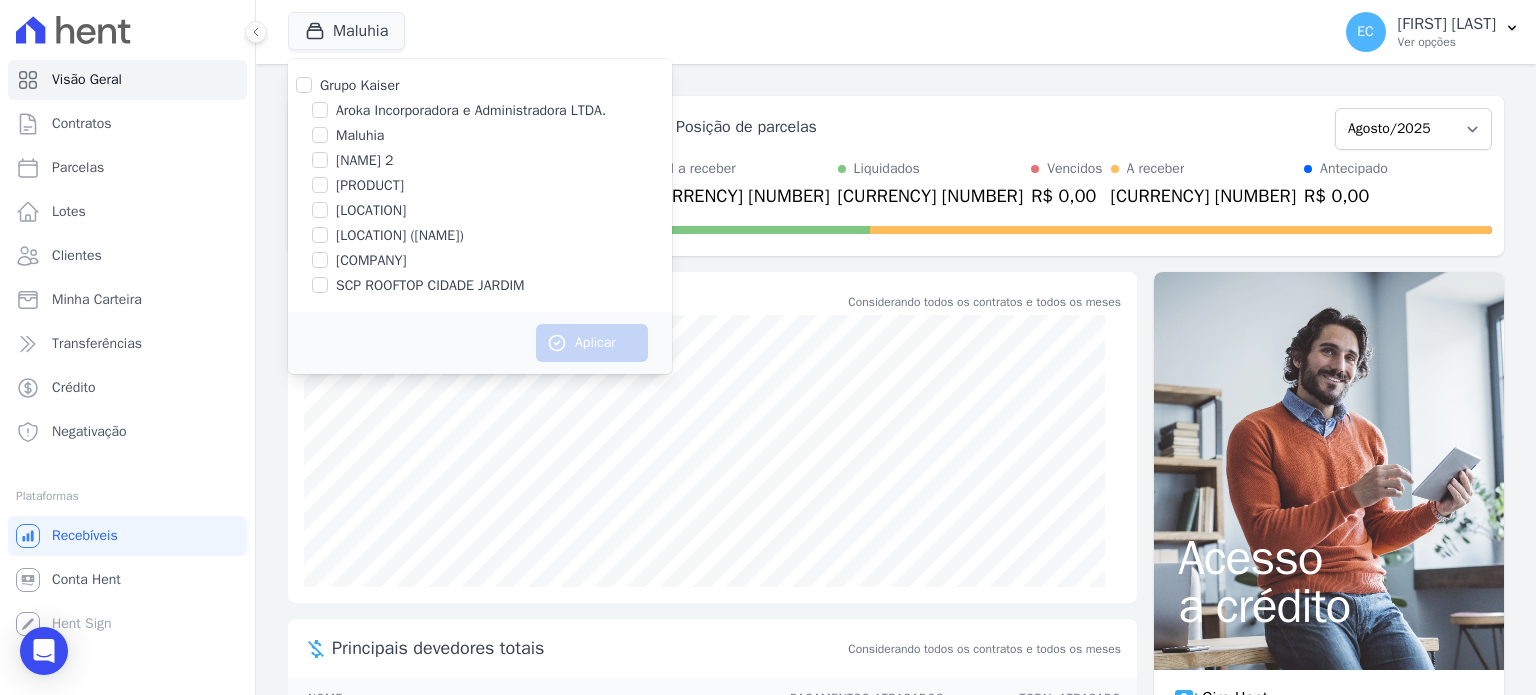 click on "[PRODUCT]" at bounding box center [370, 185] 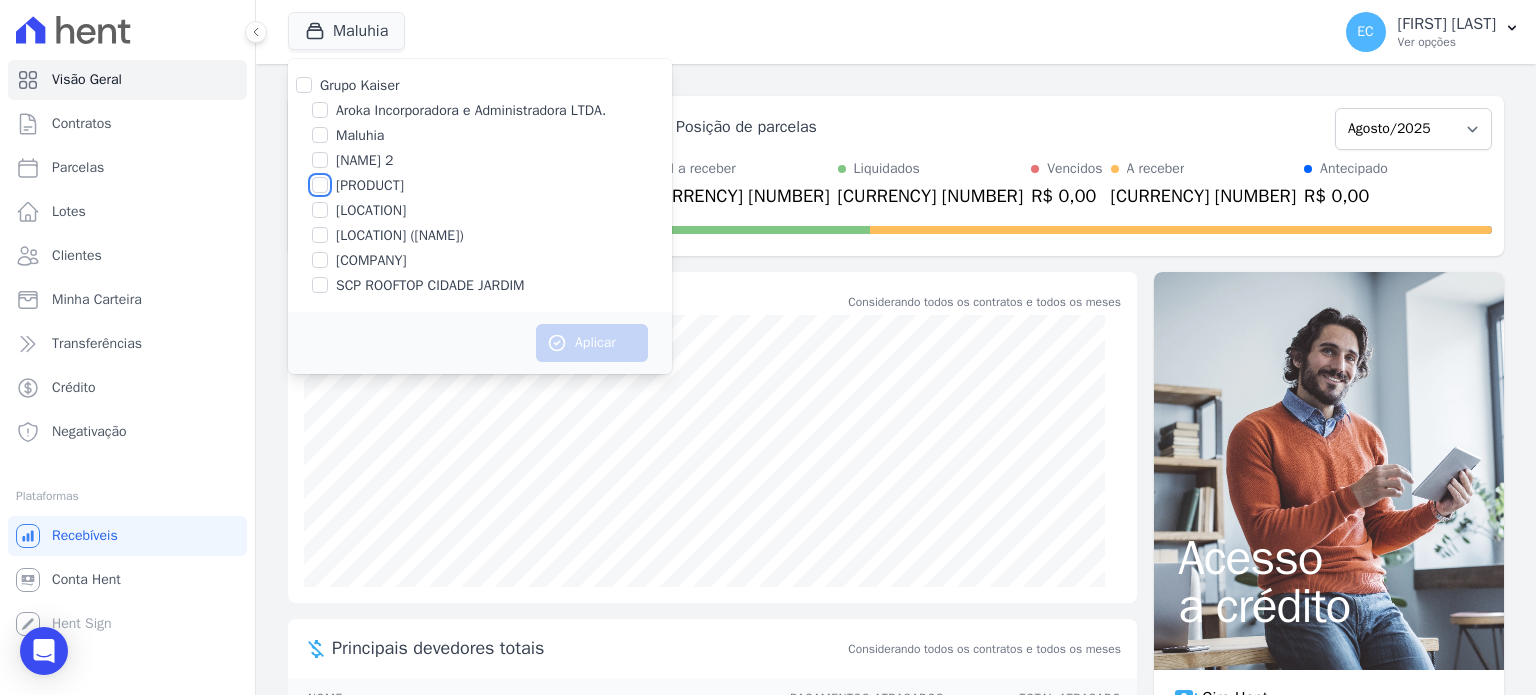 click on "[PRODUCT]" at bounding box center (320, 185) 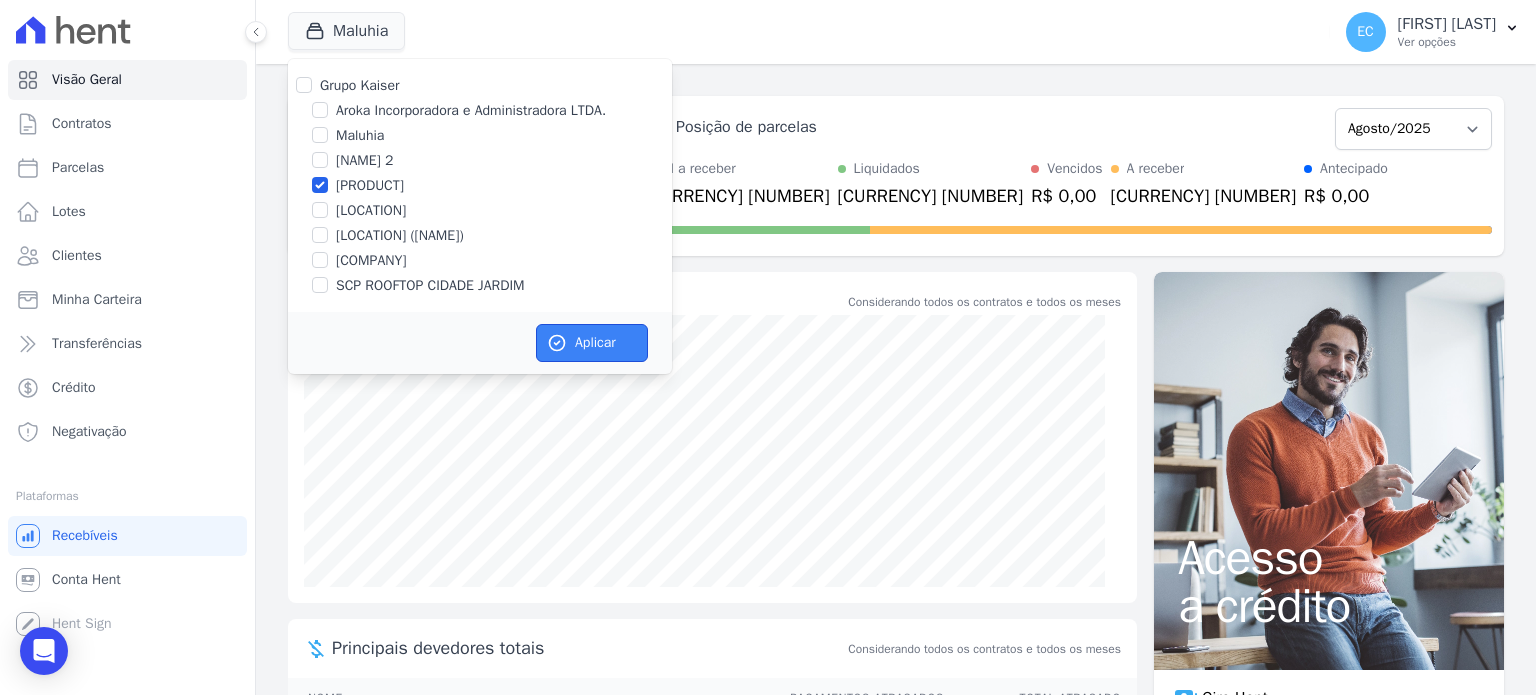 click on "Aplicar" at bounding box center [592, 343] 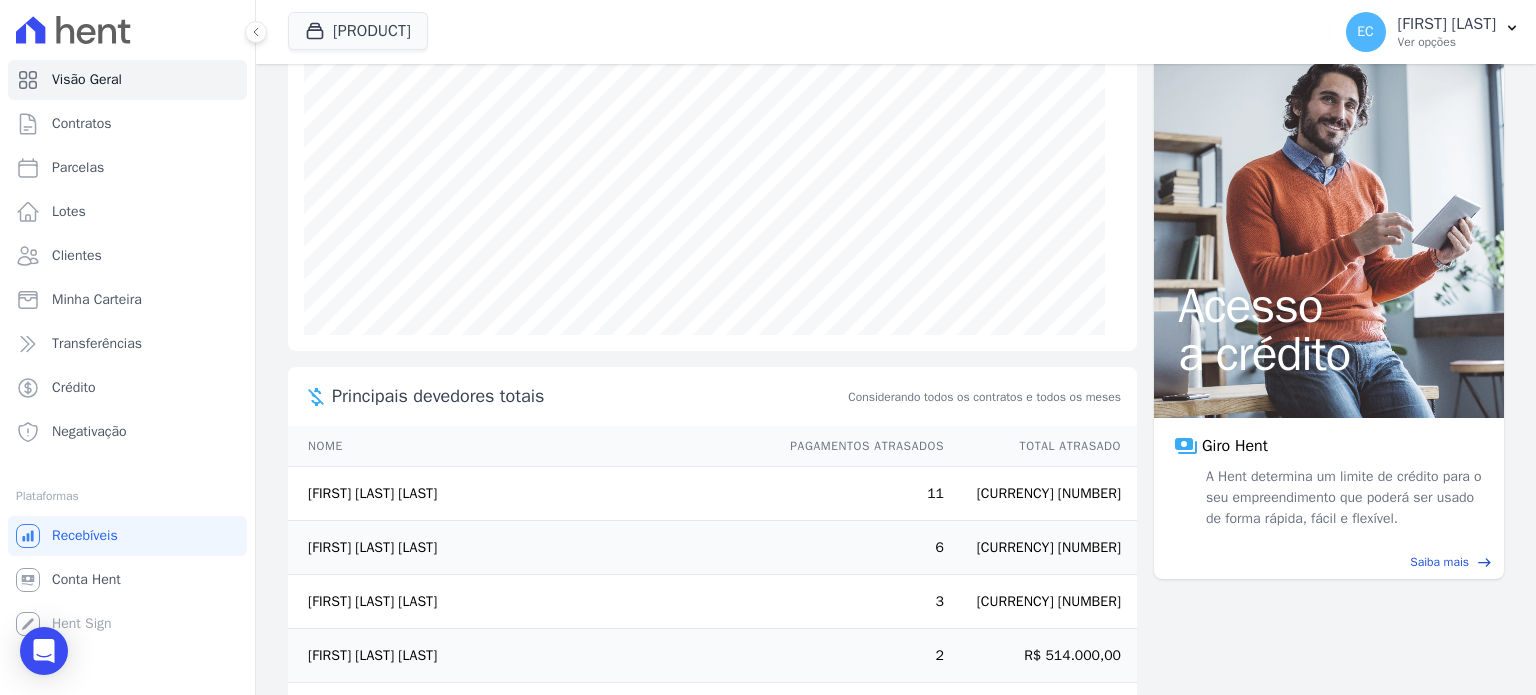 scroll, scrollTop: 324, scrollLeft: 0, axis: vertical 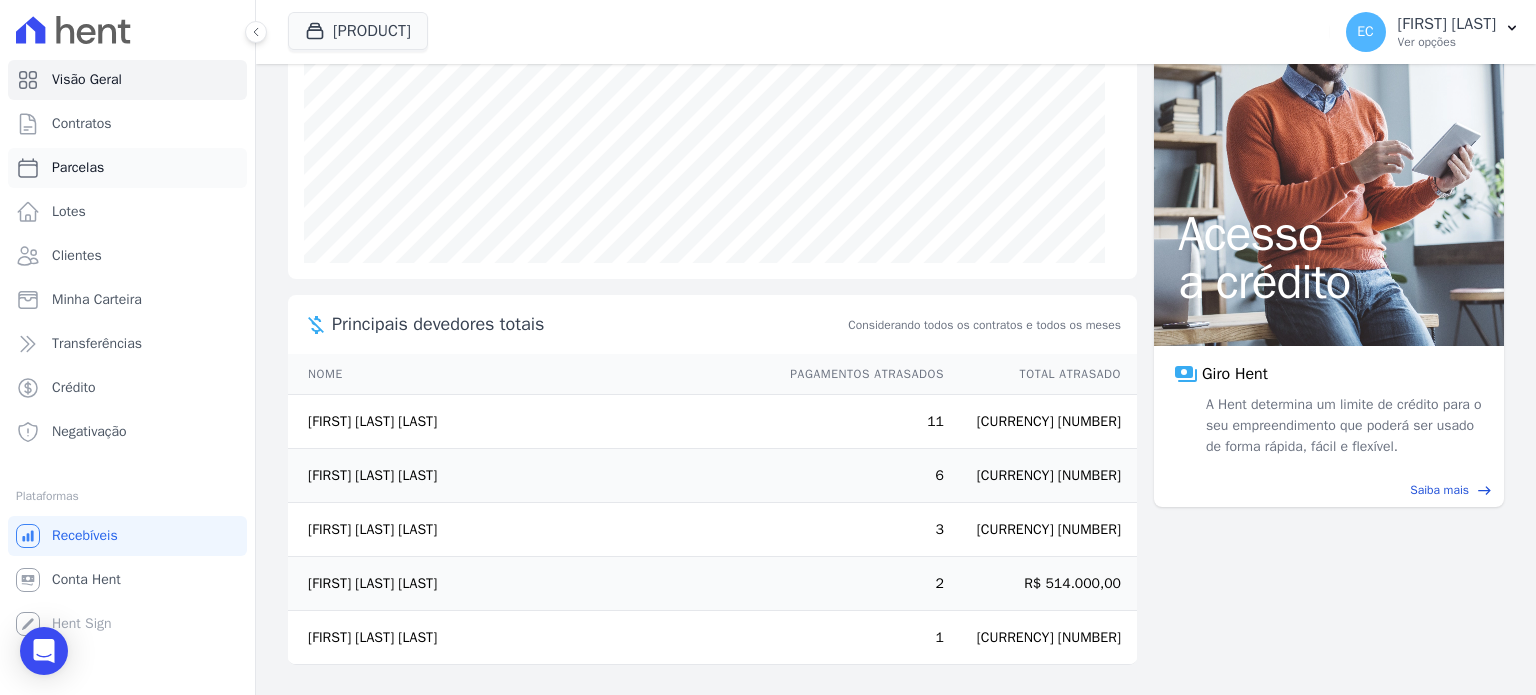 click on "Parcelas" at bounding box center [127, 168] 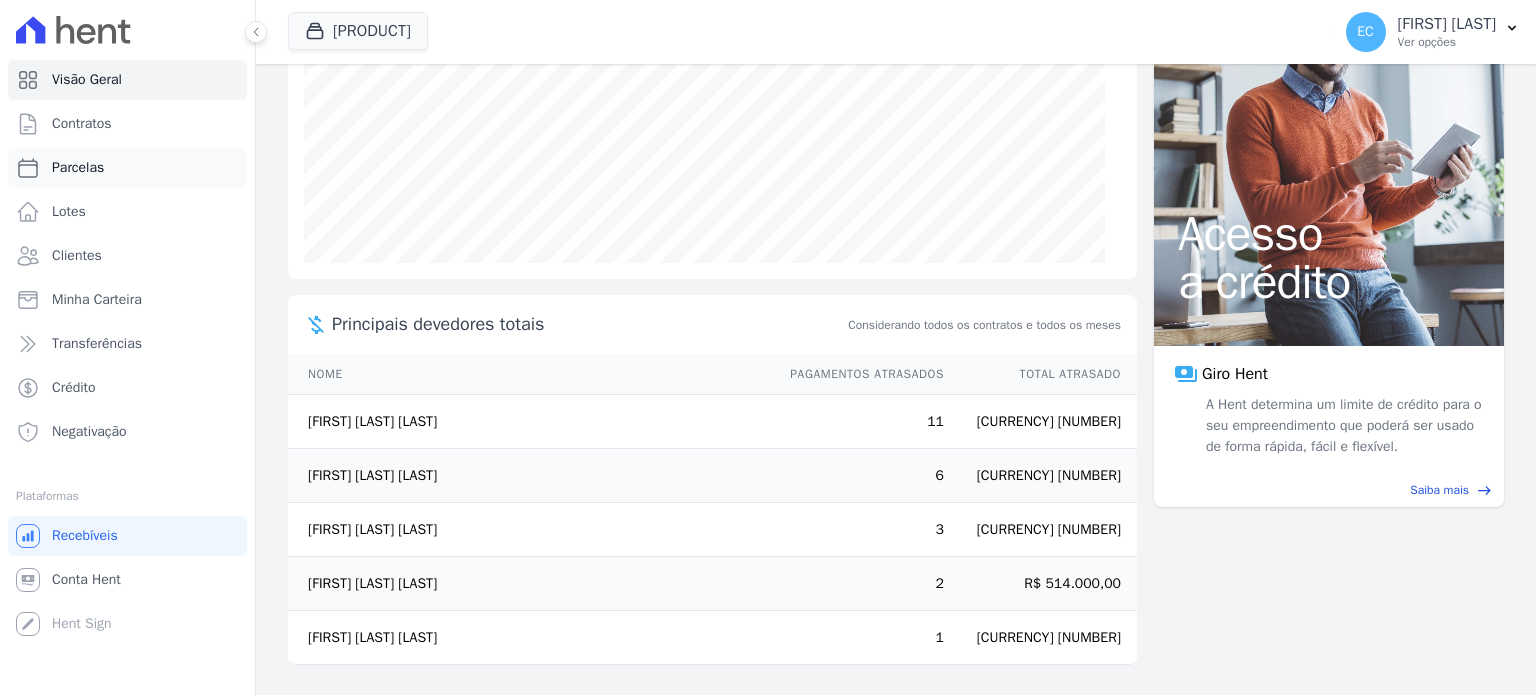 select 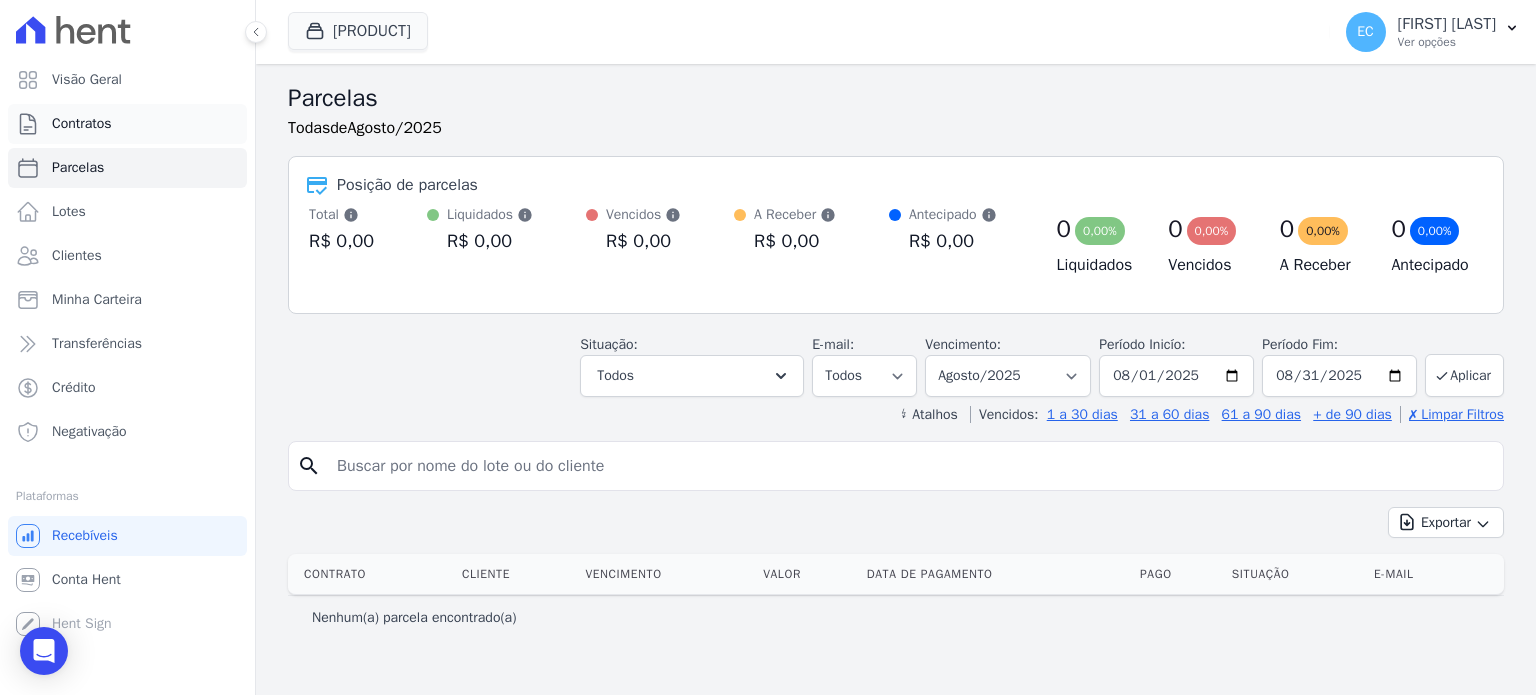 click on "Contratos" at bounding box center (82, 124) 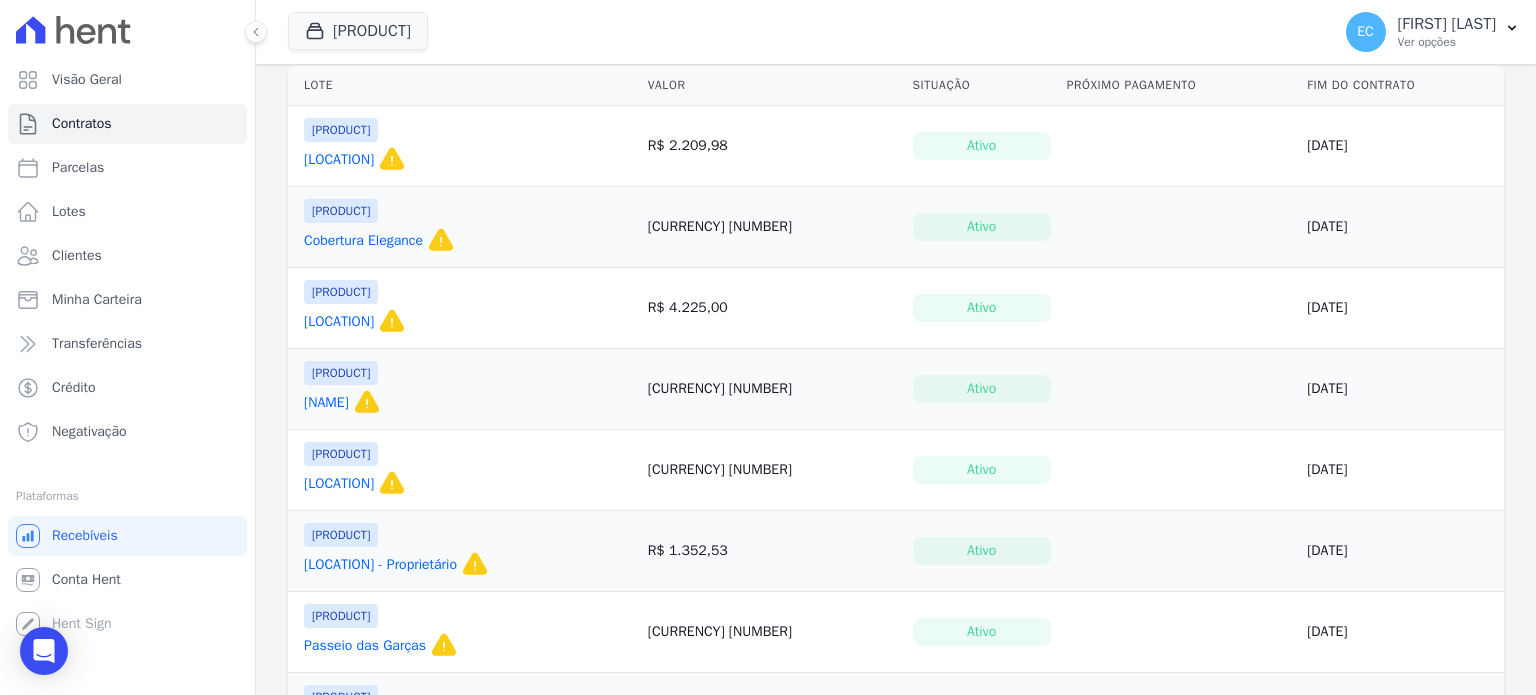 scroll, scrollTop: 252, scrollLeft: 0, axis: vertical 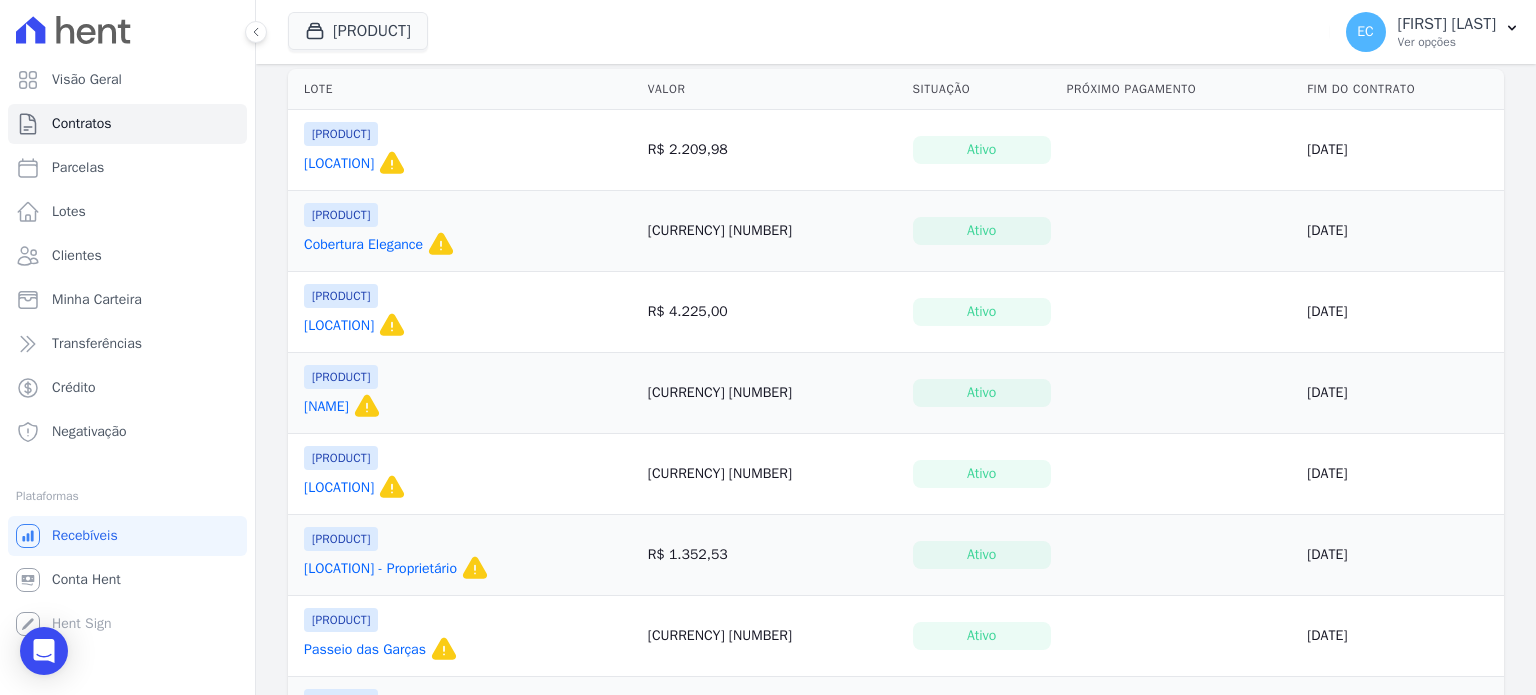 click on "[NAME]" at bounding box center [326, 407] 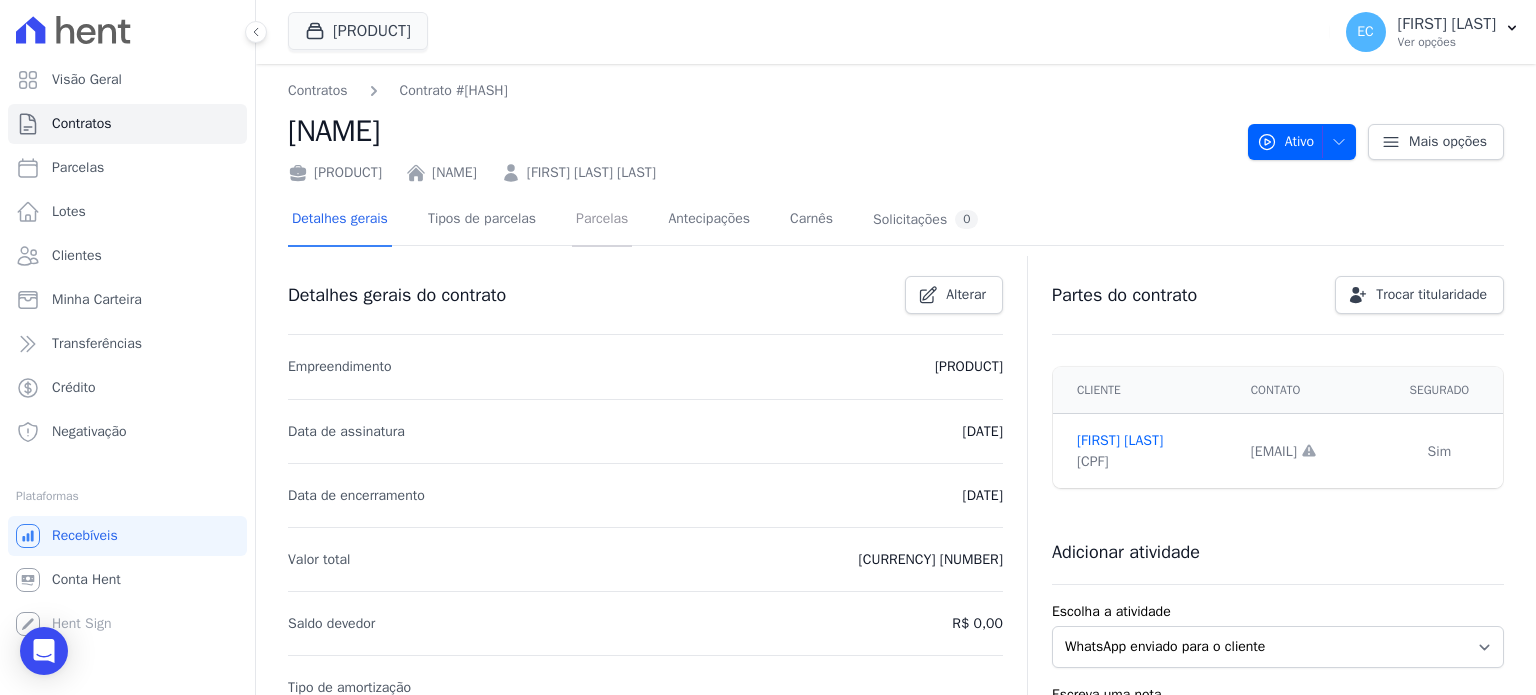click on "Parcelas" at bounding box center (602, 220) 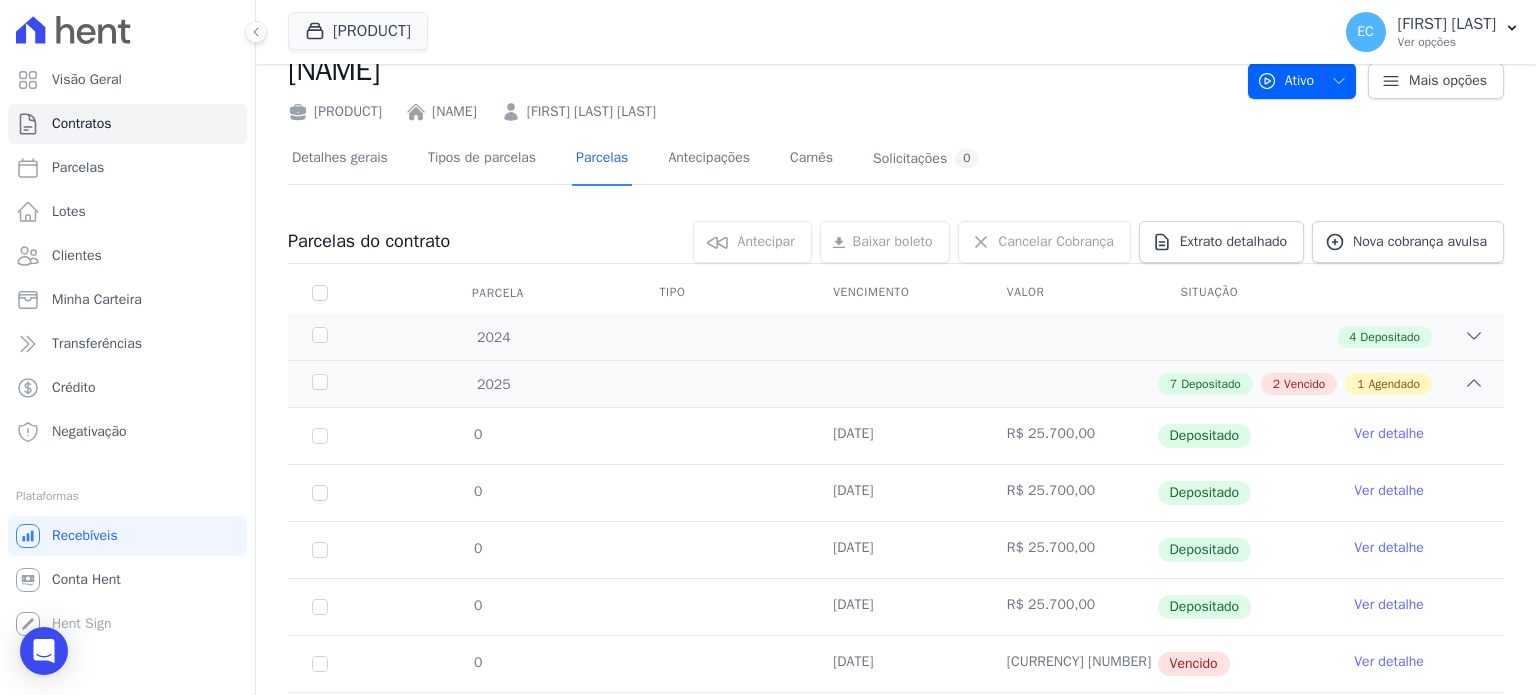 scroll, scrollTop: 0, scrollLeft: 0, axis: both 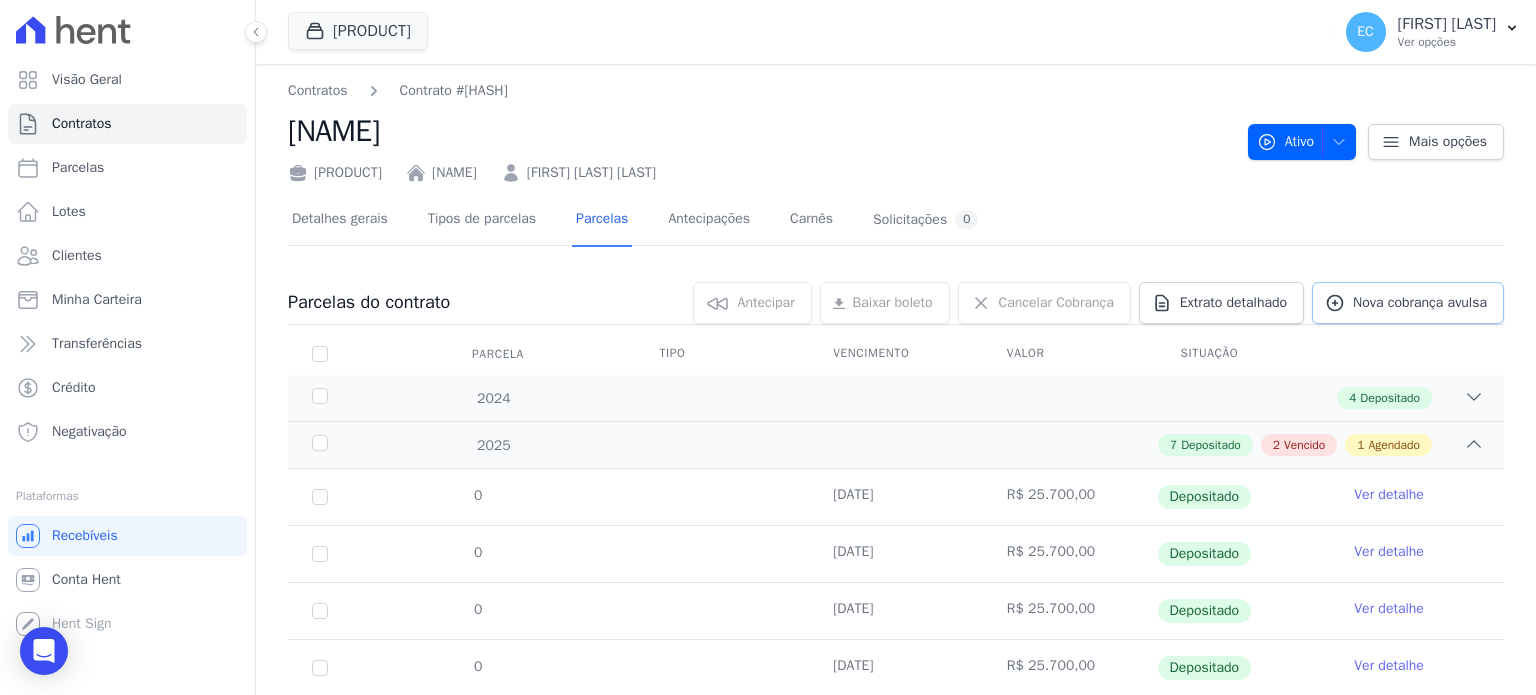 click on "Nova cobrança avulsa" at bounding box center (1420, 303) 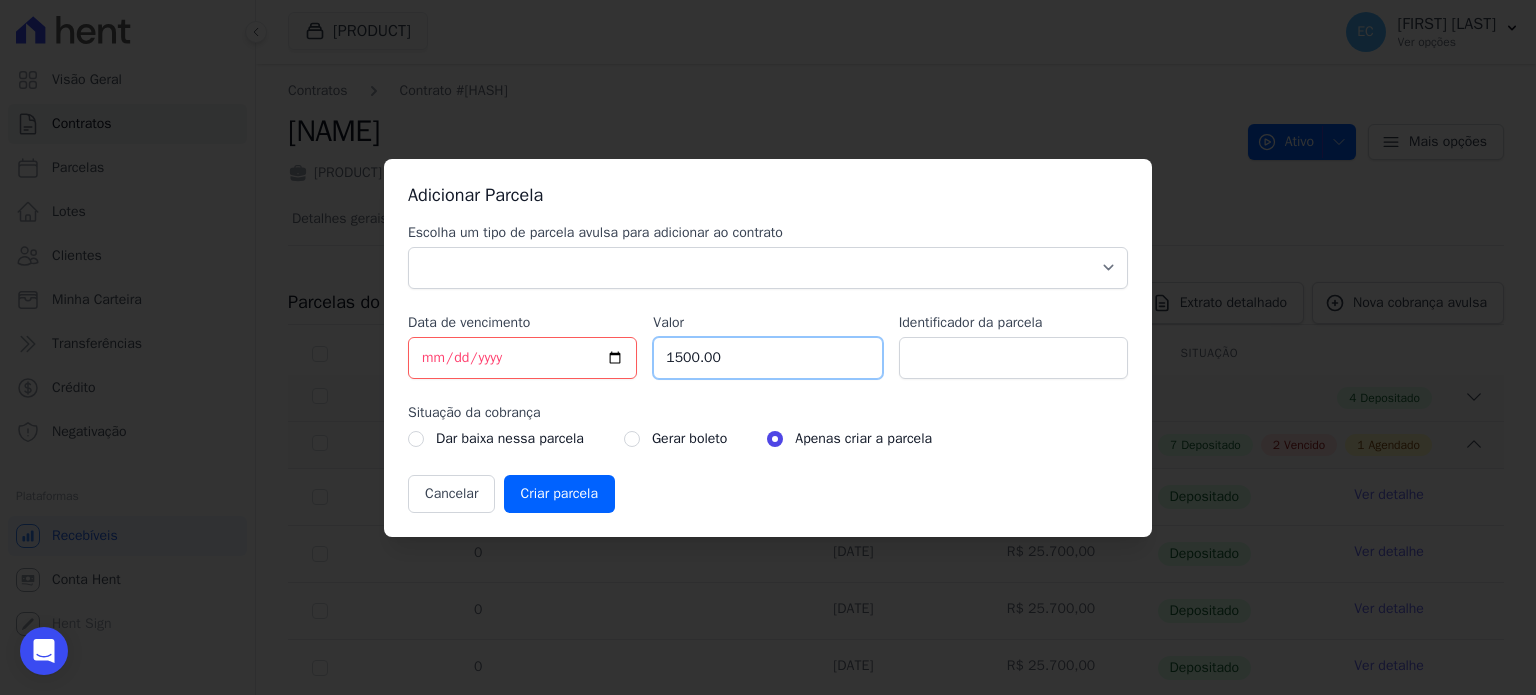 drag, startPoint x: 748, startPoint y: 365, endPoint x: 299, endPoint y: 263, distance: 460.44 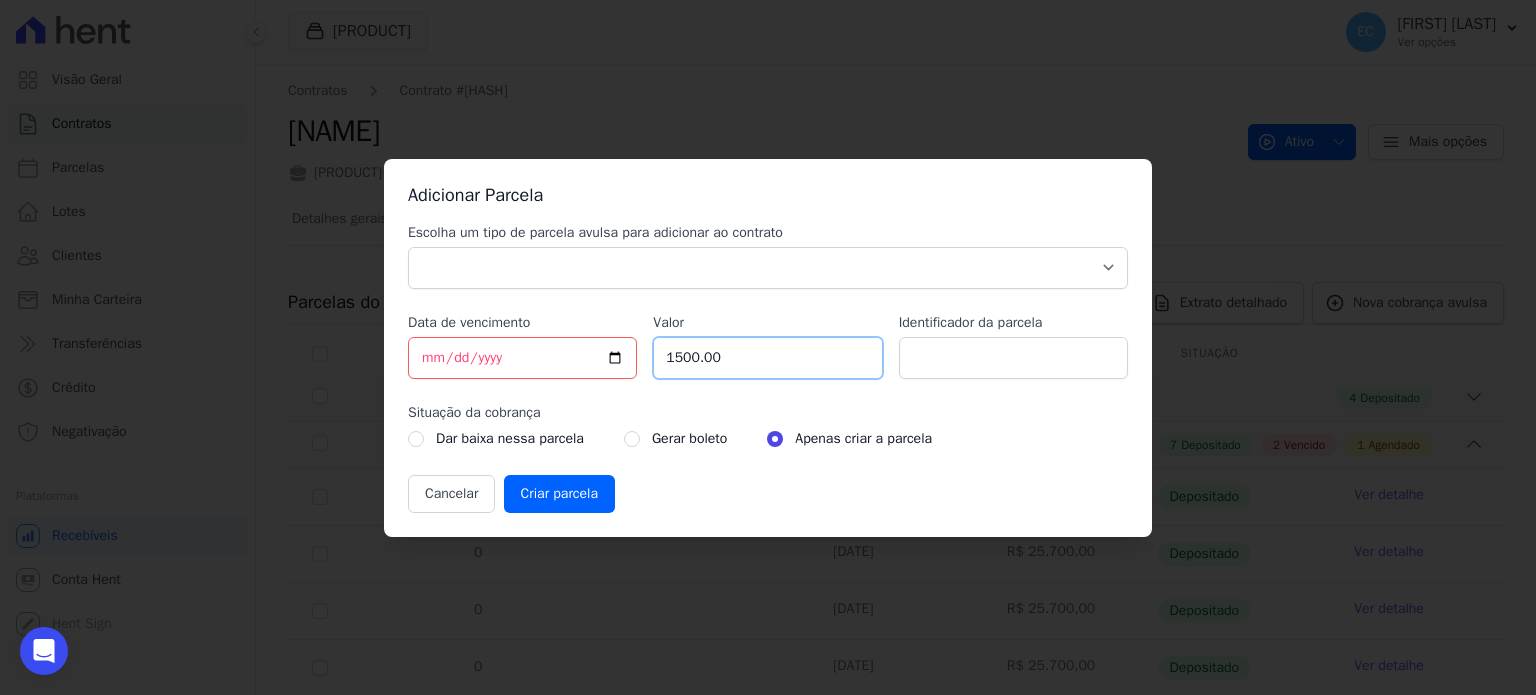 click on "Escolha um tipo de parcela avulsa para adicionar ao contrato
Parcela Normal
Sinal
Caução
Intercalada
Chaves
Pré Chaves
Pós Chaves
Taxas
Quitação
Outros
Parcela do Cliente
Acordo
Financiamento CEF
Comissão
Antecipação
Data de vencimento
[YEAR]-[MONTH]-[DAY]
Valor
[NUMBER]
Identificador da parcela
Situação da cobrança
Dar baixa nessa parcela" at bounding box center [768, 347] 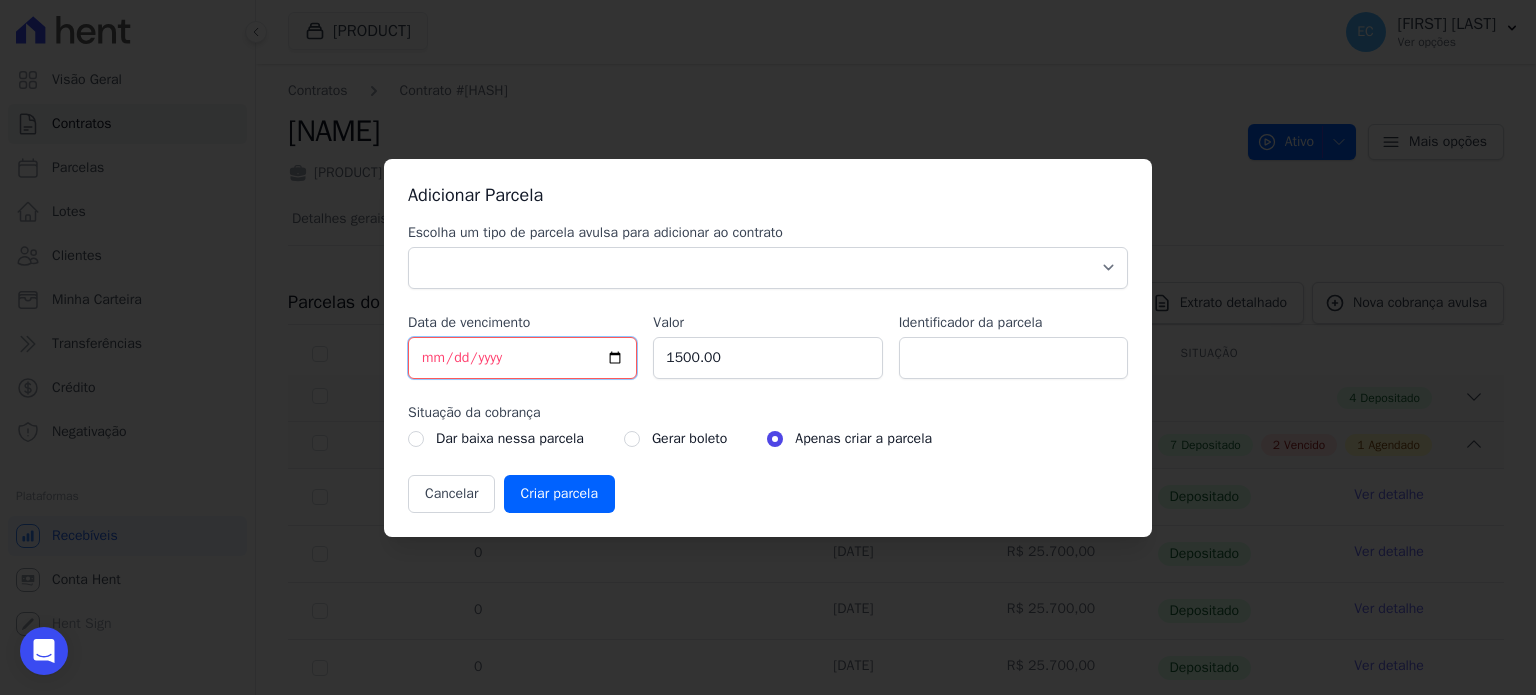 click on "[YEAR]-[MONTH]-[DAY]" at bounding box center [522, 358] 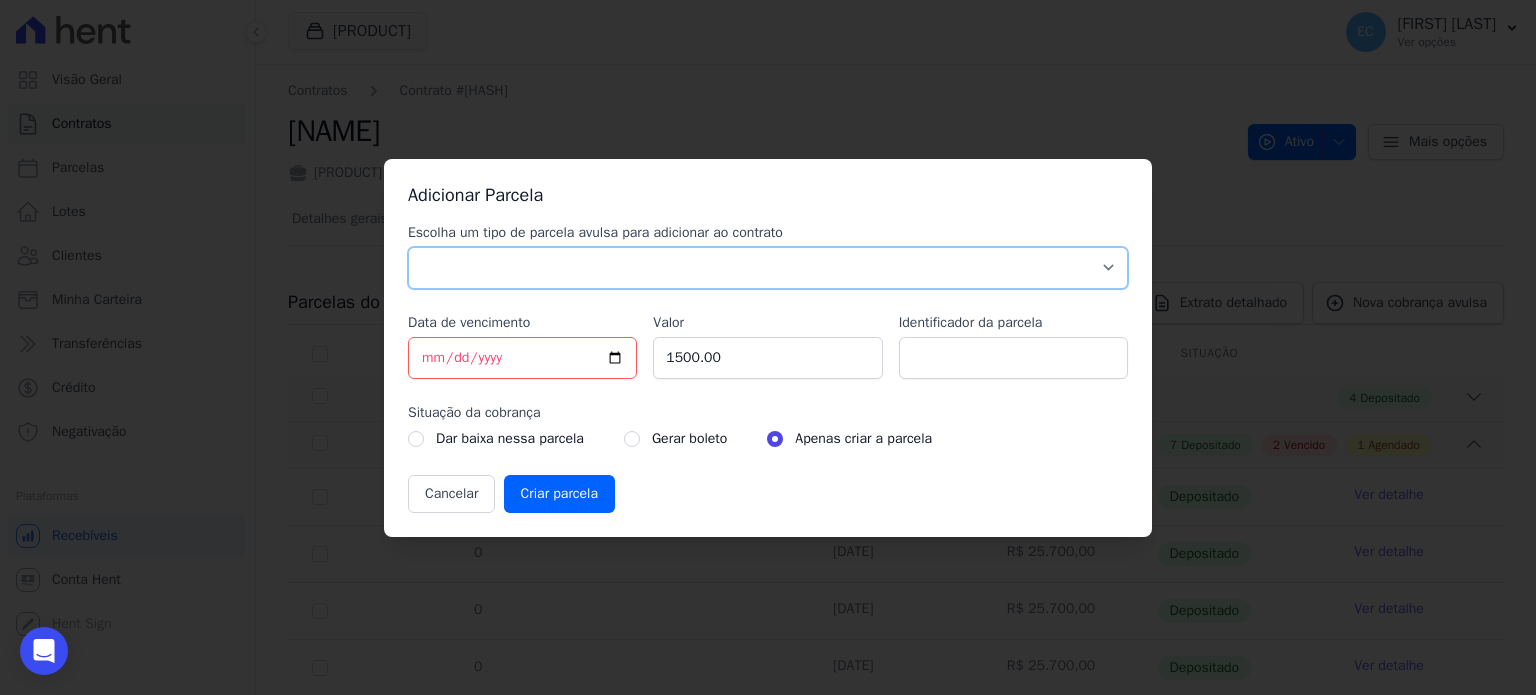 click on "Parcela Normal
Sinal
Caução
Intercalada
Chaves
Pré Chaves
Pós Chaves
Taxas
Quitação
Outros
Parcela do Cliente
Acordo
Financiamento CEF
Comissão
Antecipação" at bounding box center [768, 268] 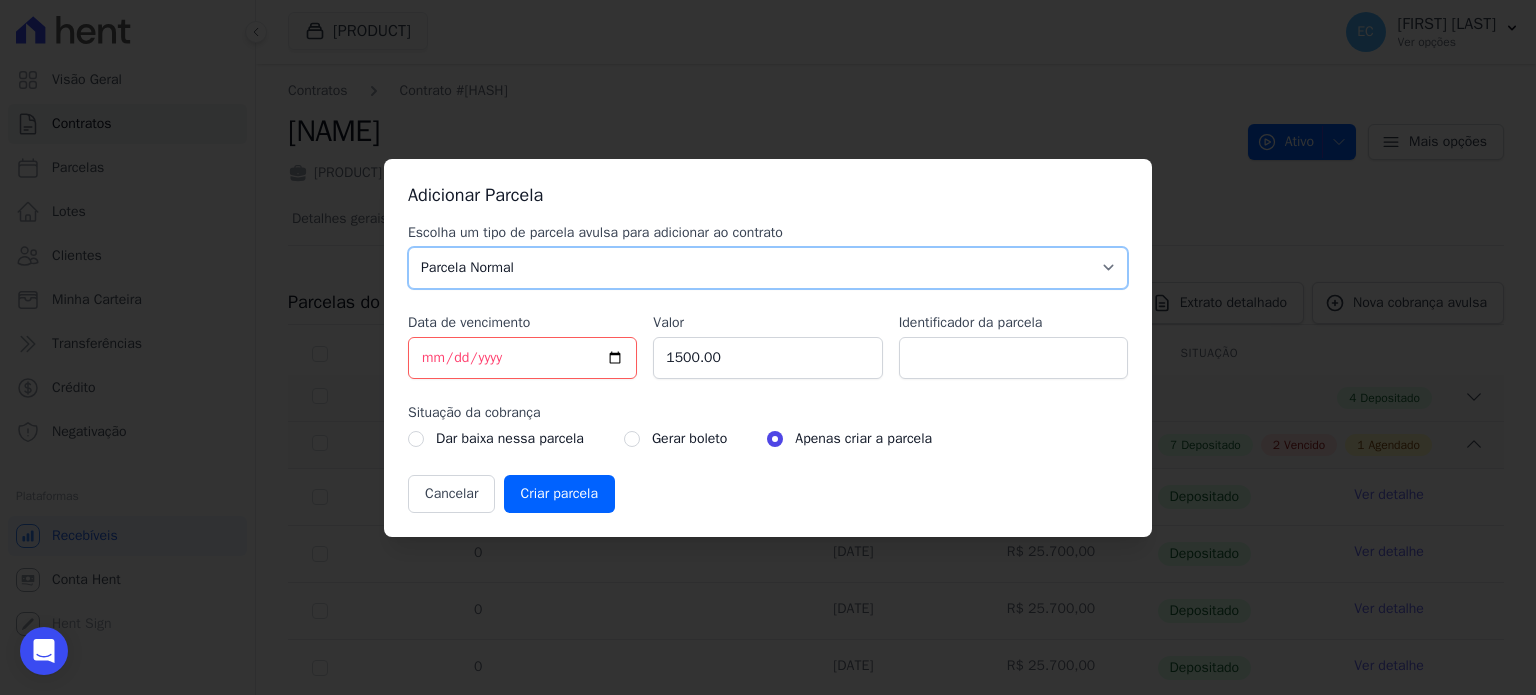 click on "Parcela Normal
Sinal
Caução
Intercalada
Chaves
Pré Chaves
Pós Chaves
Taxas
Quitação
Outros
Parcela do Cliente
Acordo
Financiamento CEF
Comissão
Antecipação" at bounding box center [768, 268] 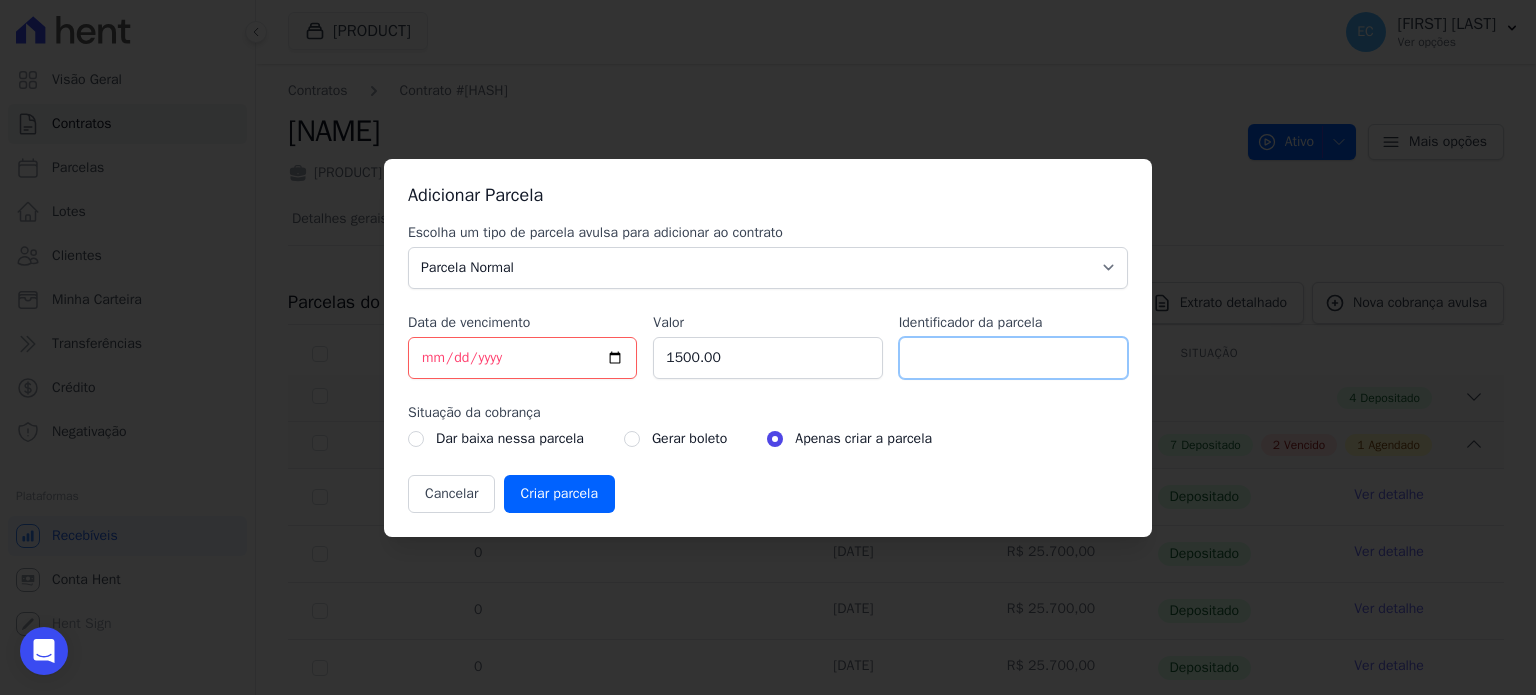 click on "Identificador da parcela" at bounding box center [1013, 358] 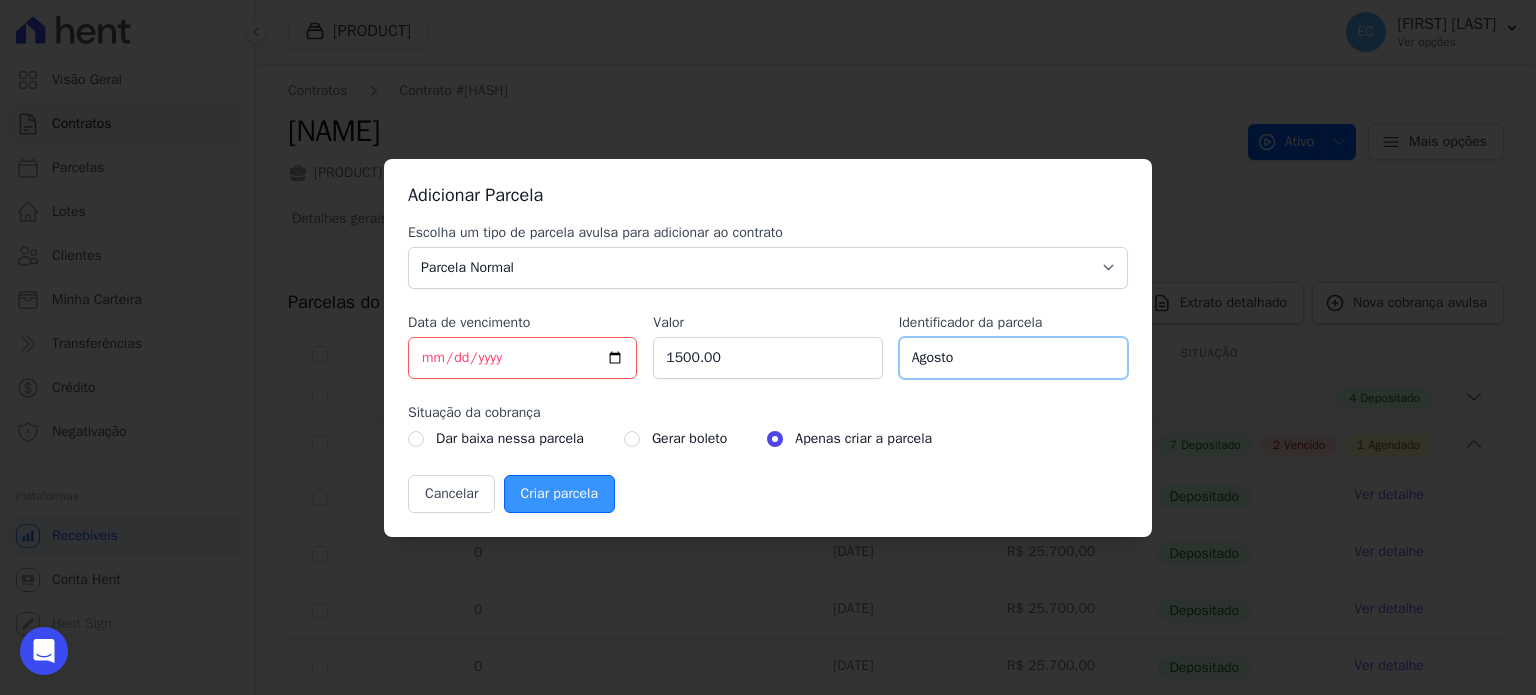 type on "Agosto" 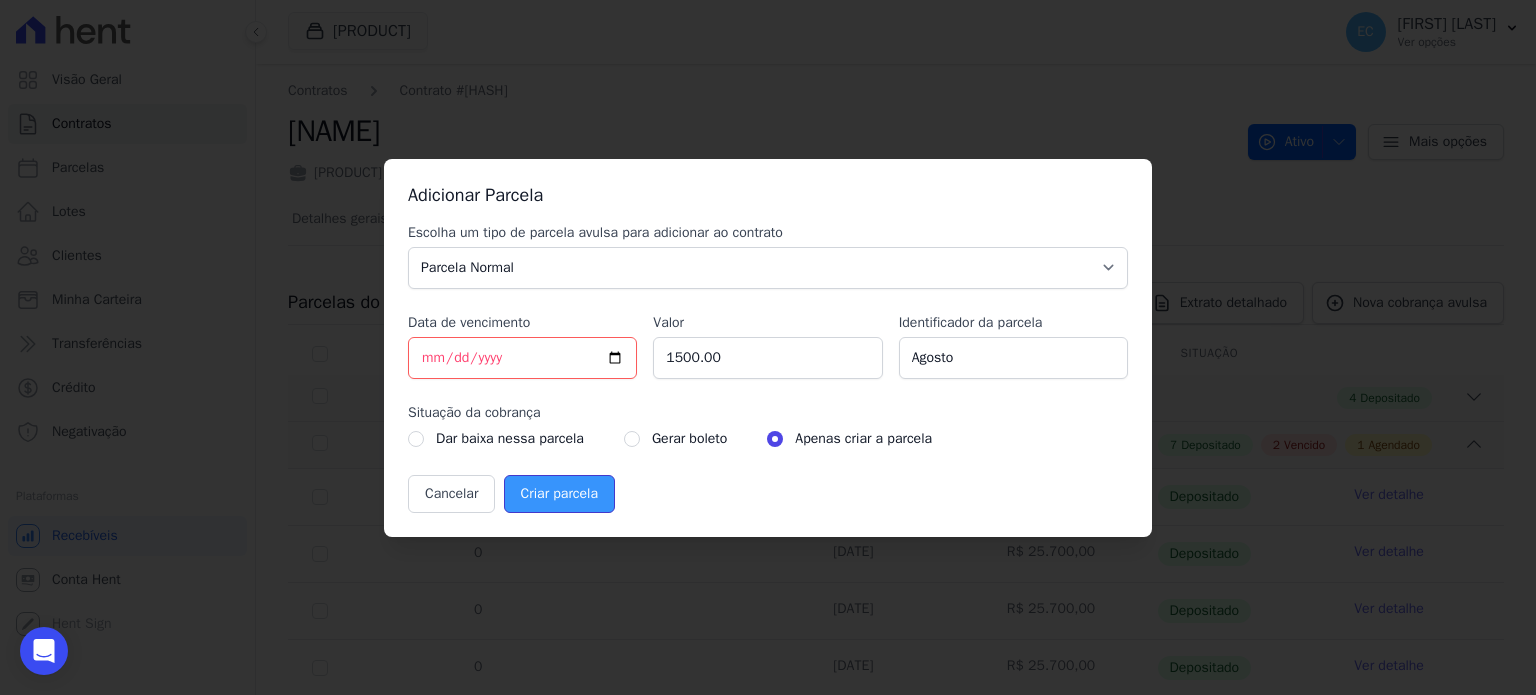 click on "Criar parcela" at bounding box center [559, 494] 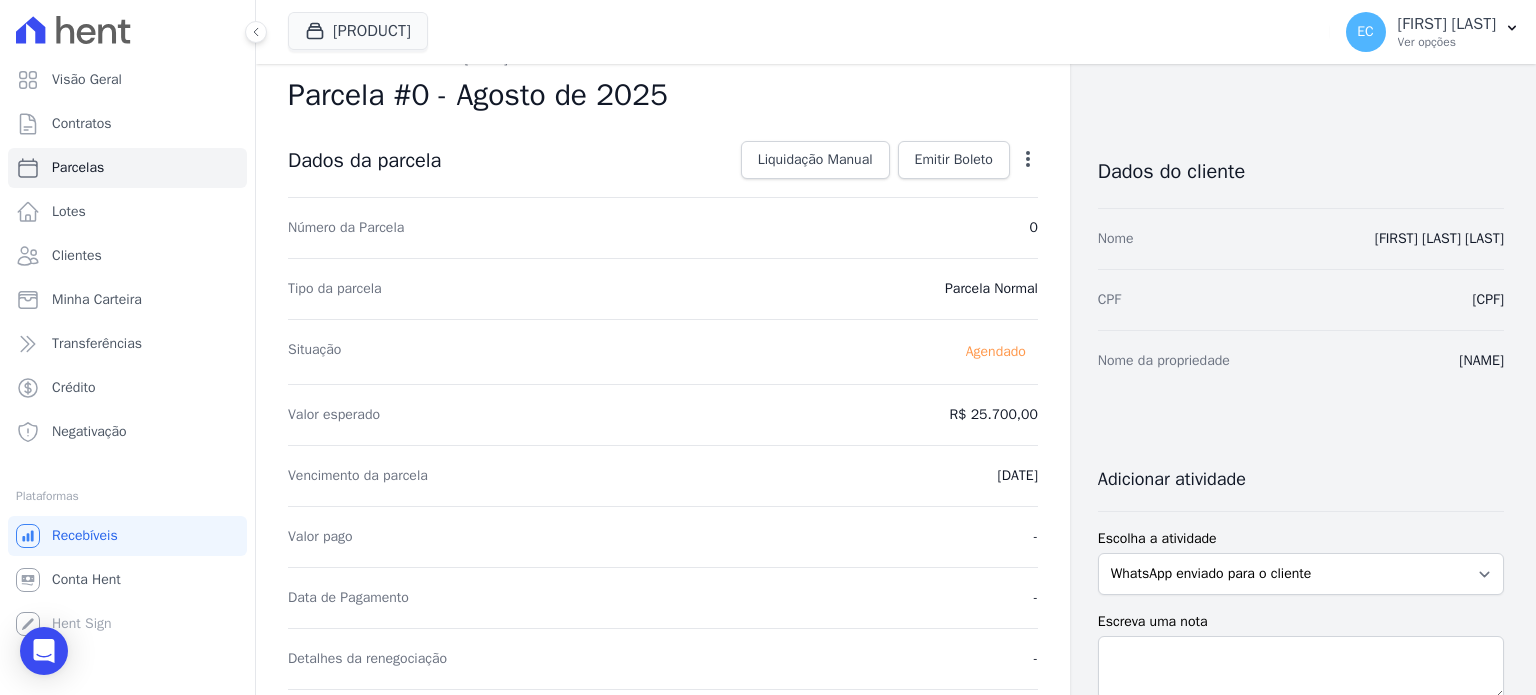 scroll, scrollTop: 0, scrollLeft: 0, axis: both 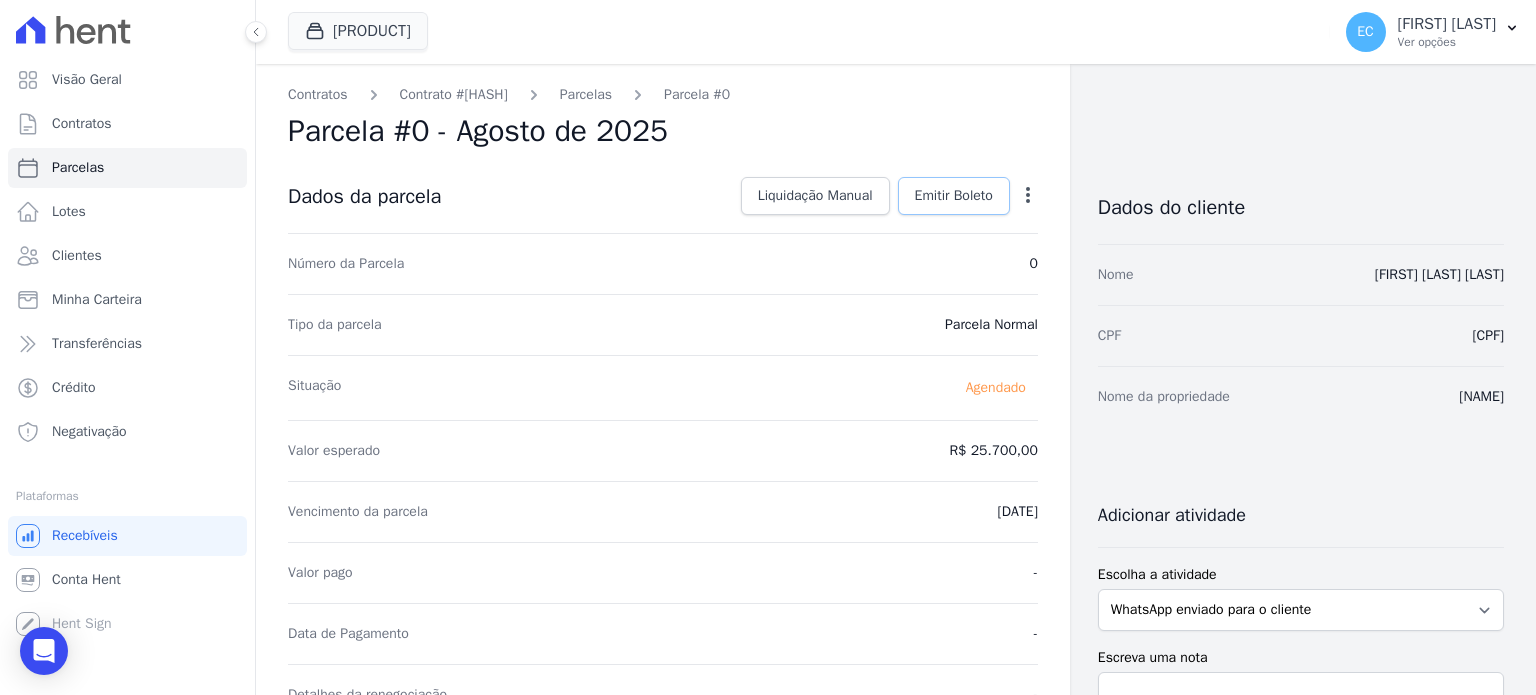 click on "Emitir Boleto" at bounding box center (954, 196) 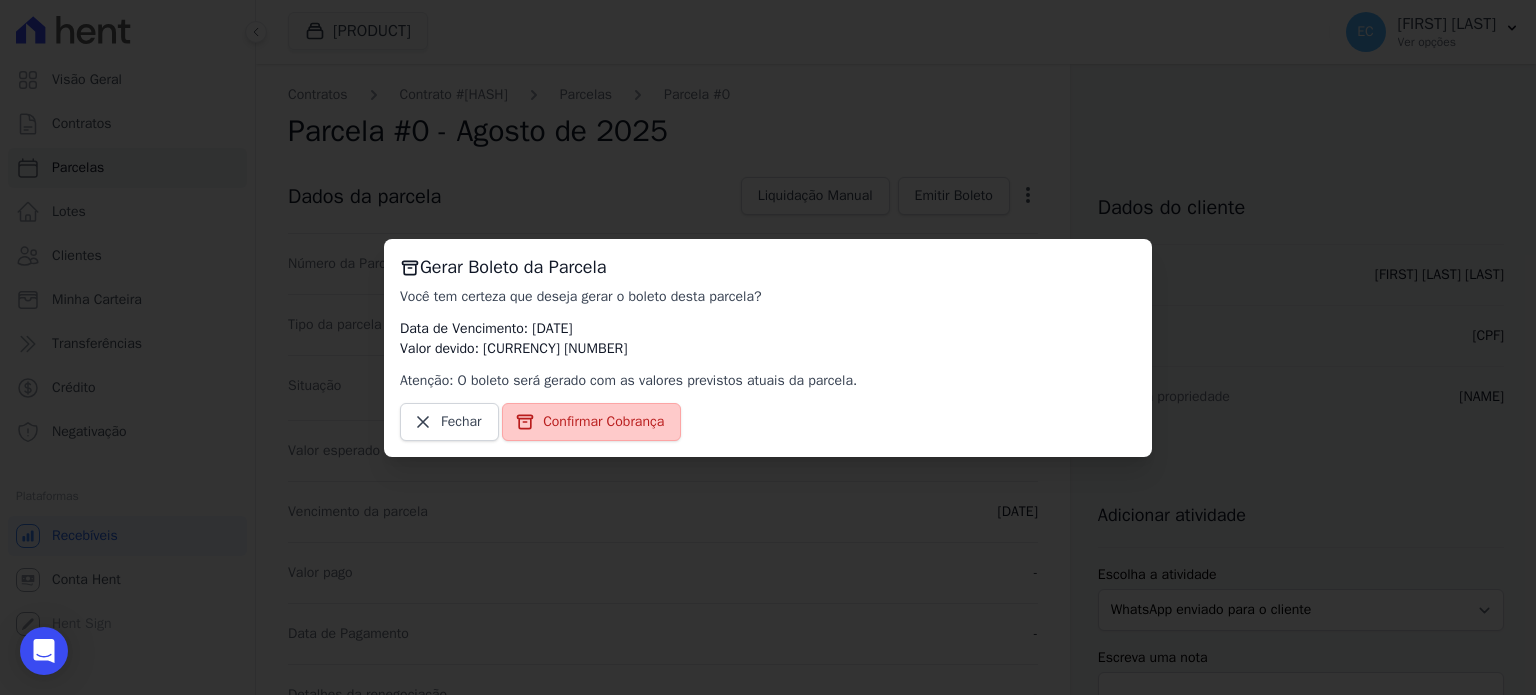 click on "Confirmar Cobrança" at bounding box center (603, 422) 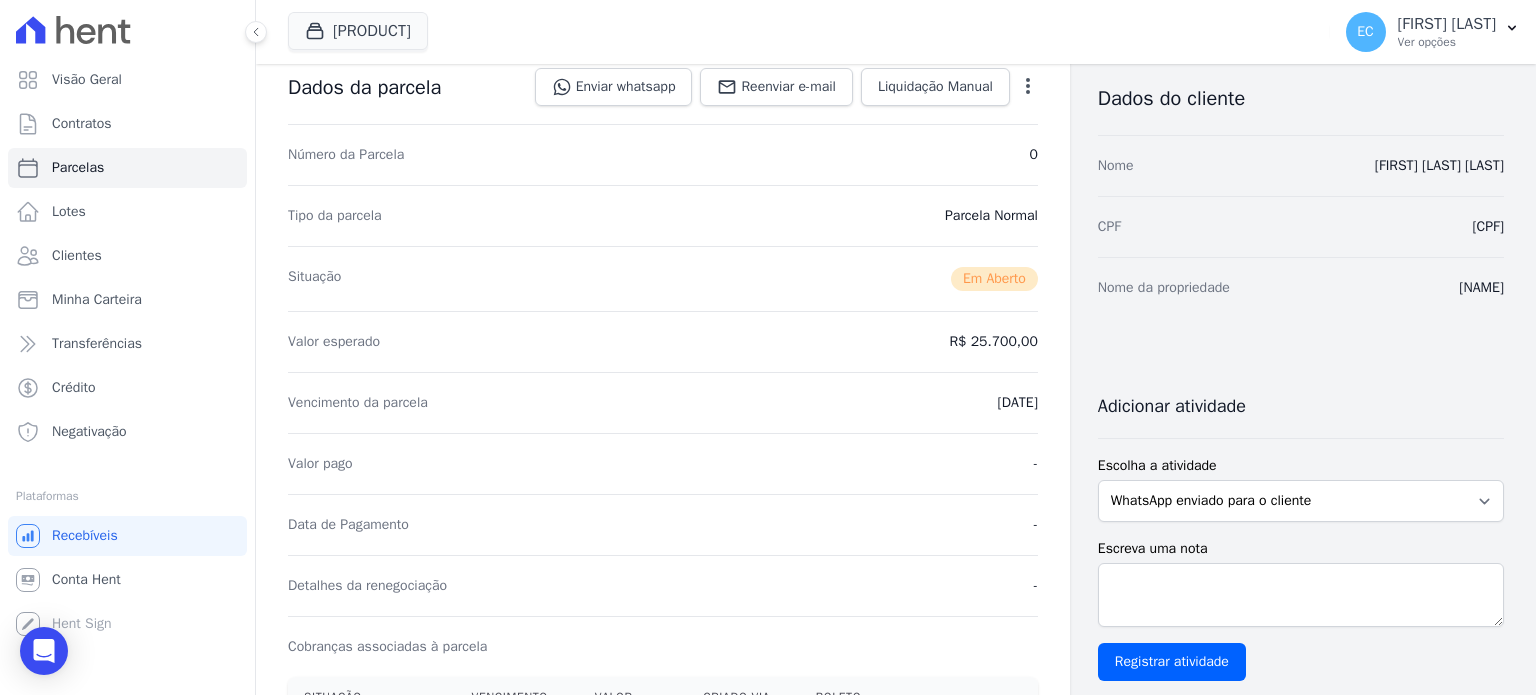 scroll, scrollTop: 0, scrollLeft: 0, axis: both 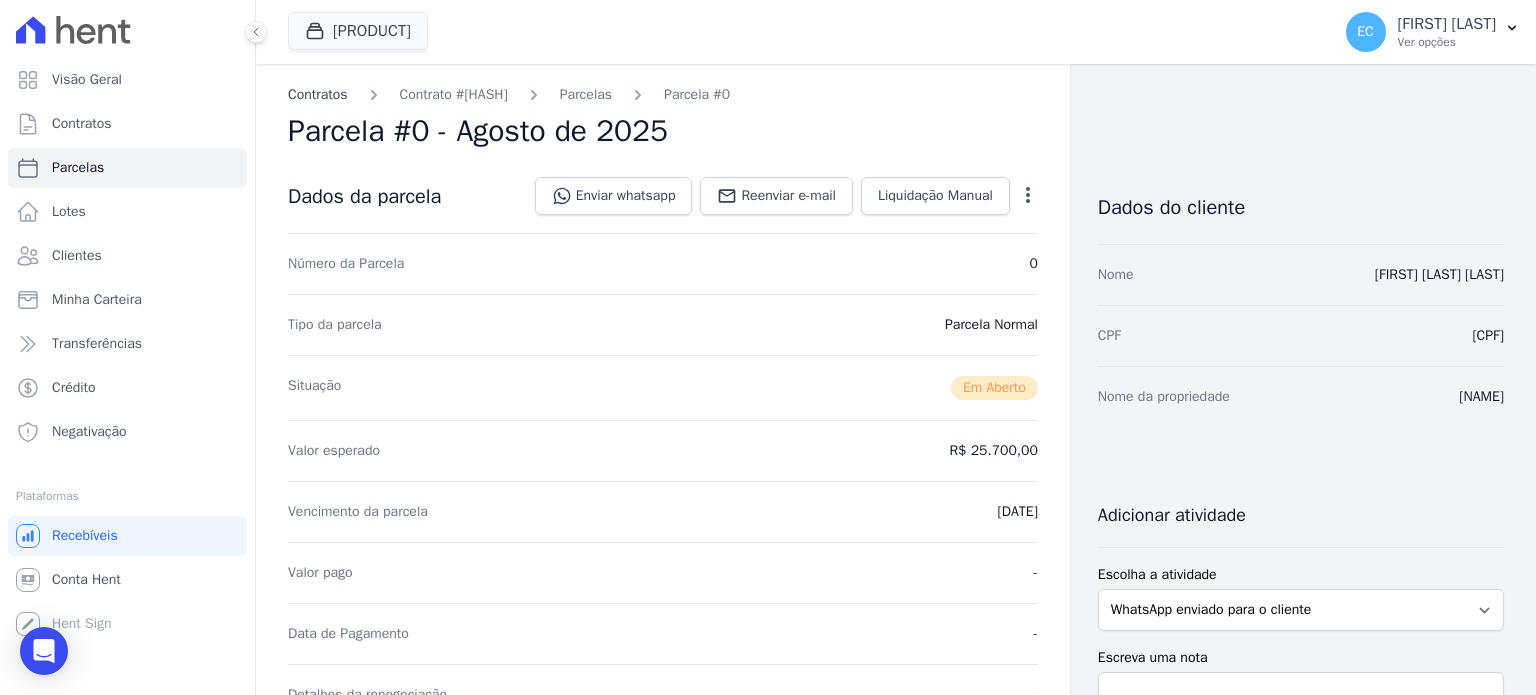 click on "Contratos" at bounding box center (318, 94) 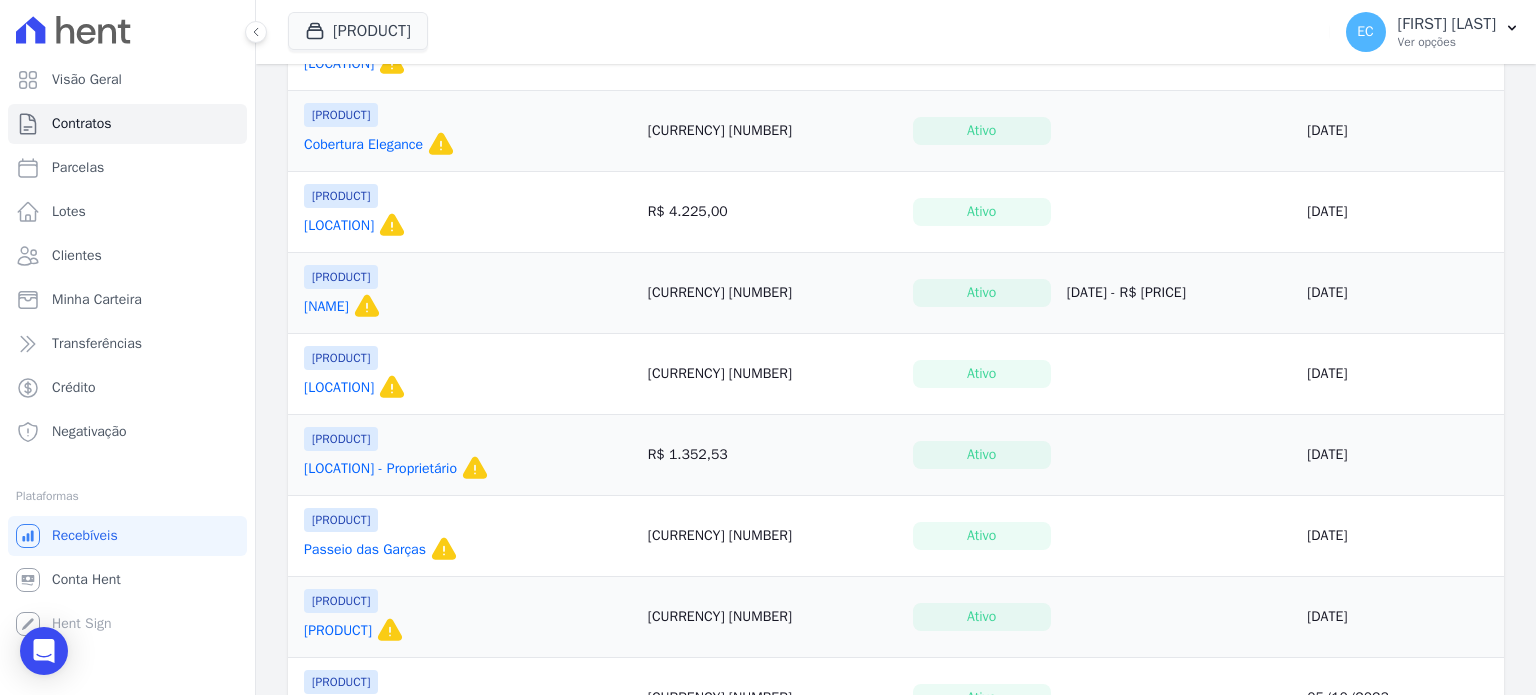 scroll, scrollTop: 452, scrollLeft: 0, axis: vertical 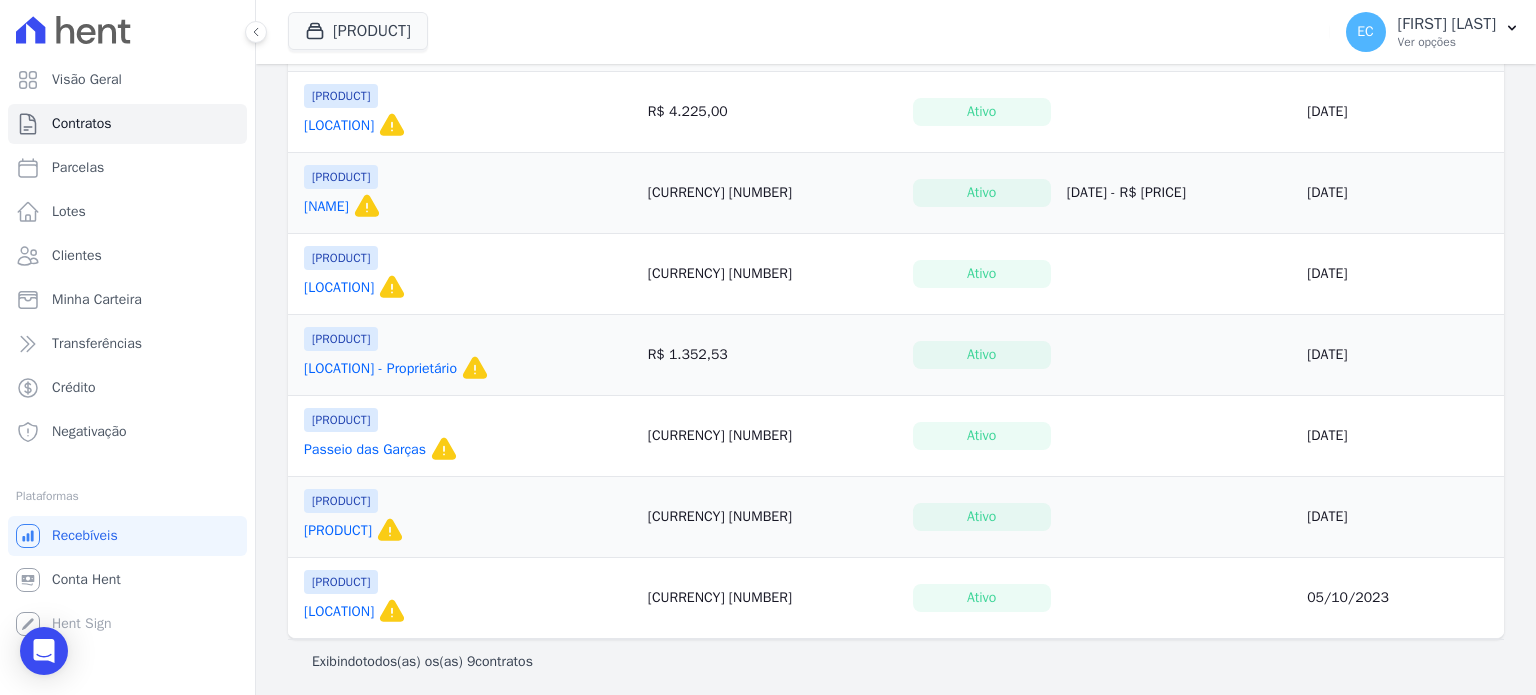 click on "Passeio das Garças" at bounding box center (365, 450) 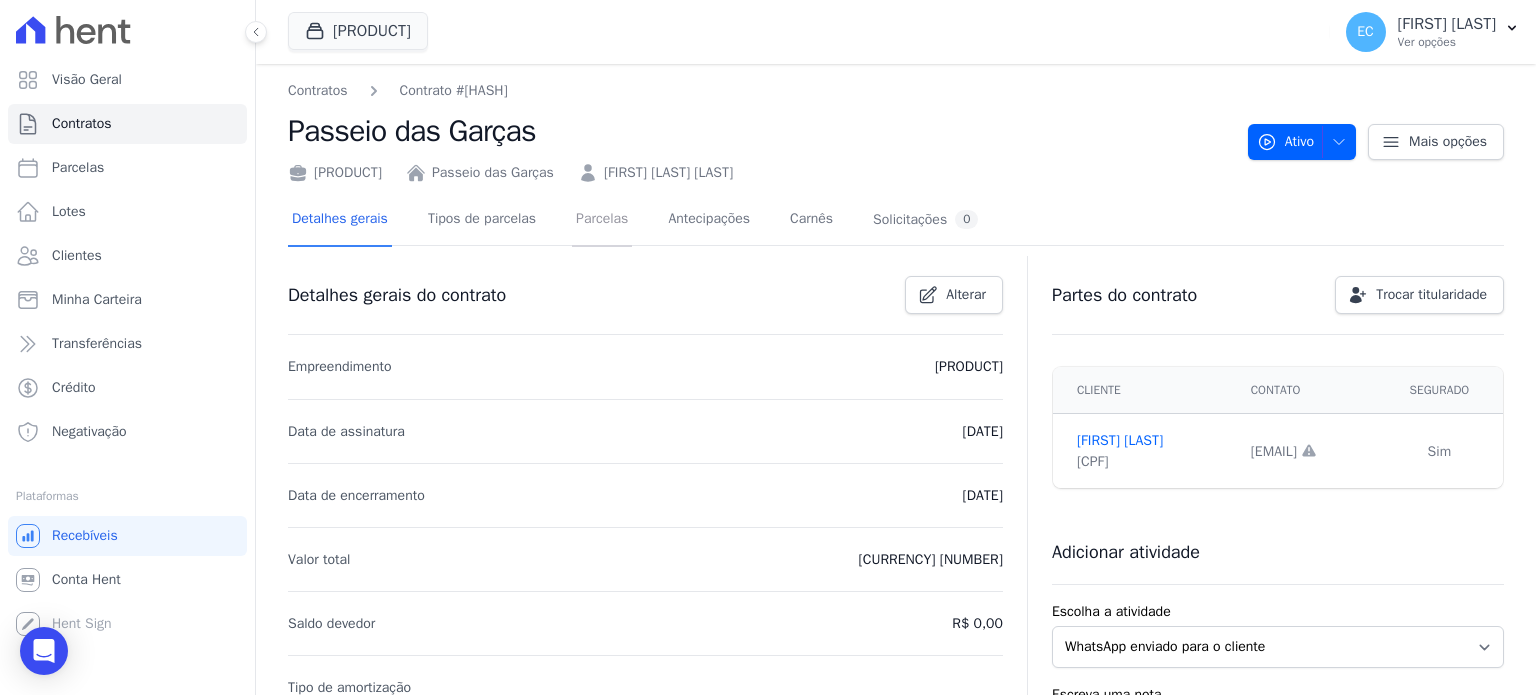 click on "Parcelas" at bounding box center (602, 220) 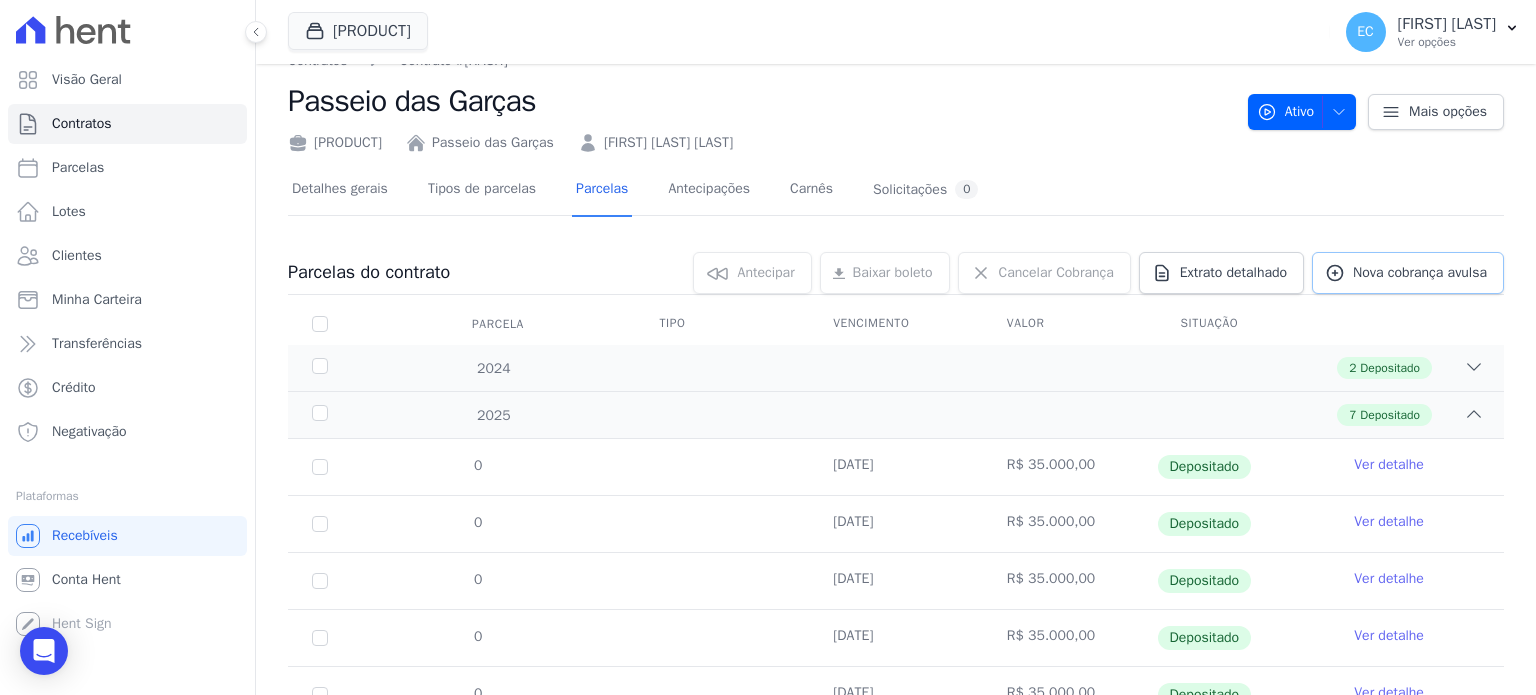 scroll, scrollTop: 28, scrollLeft: 0, axis: vertical 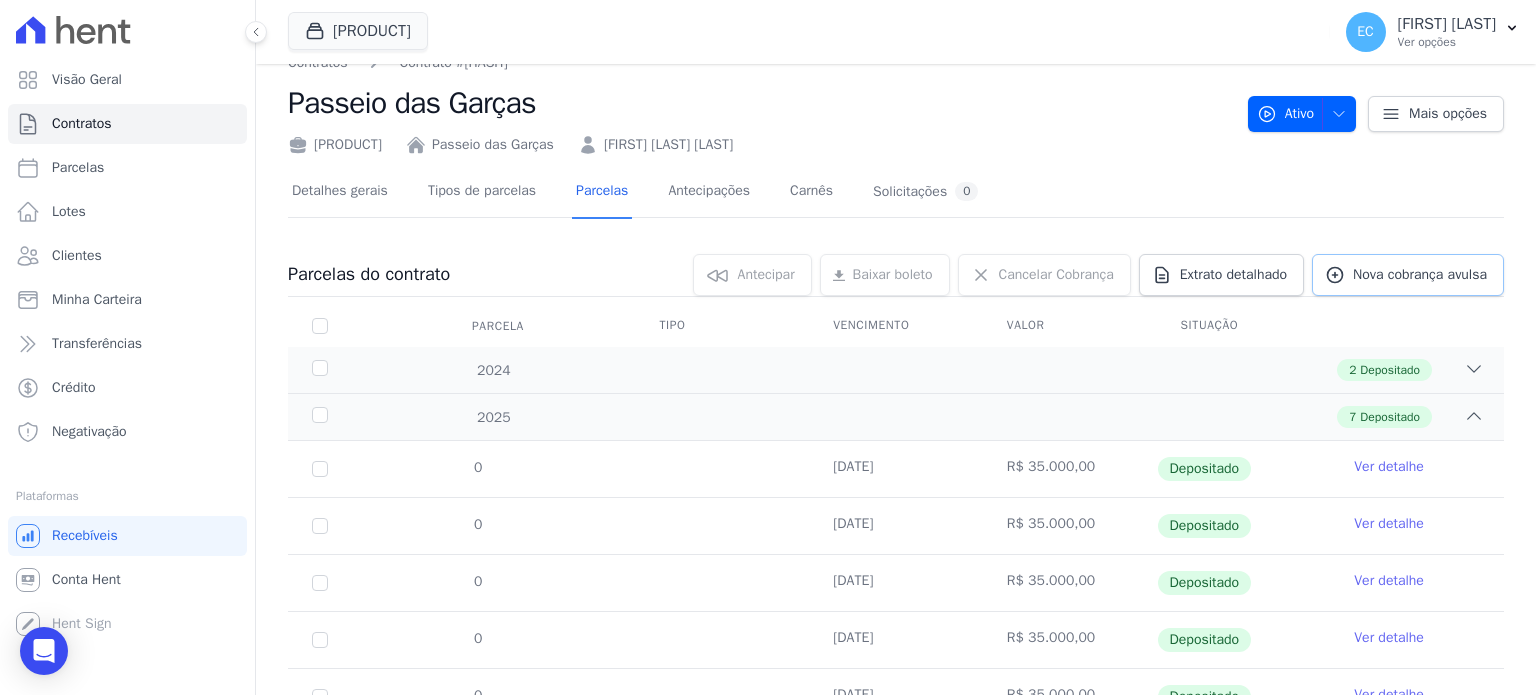 click on "Nova cobrança avulsa" at bounding box center [1420, 275] 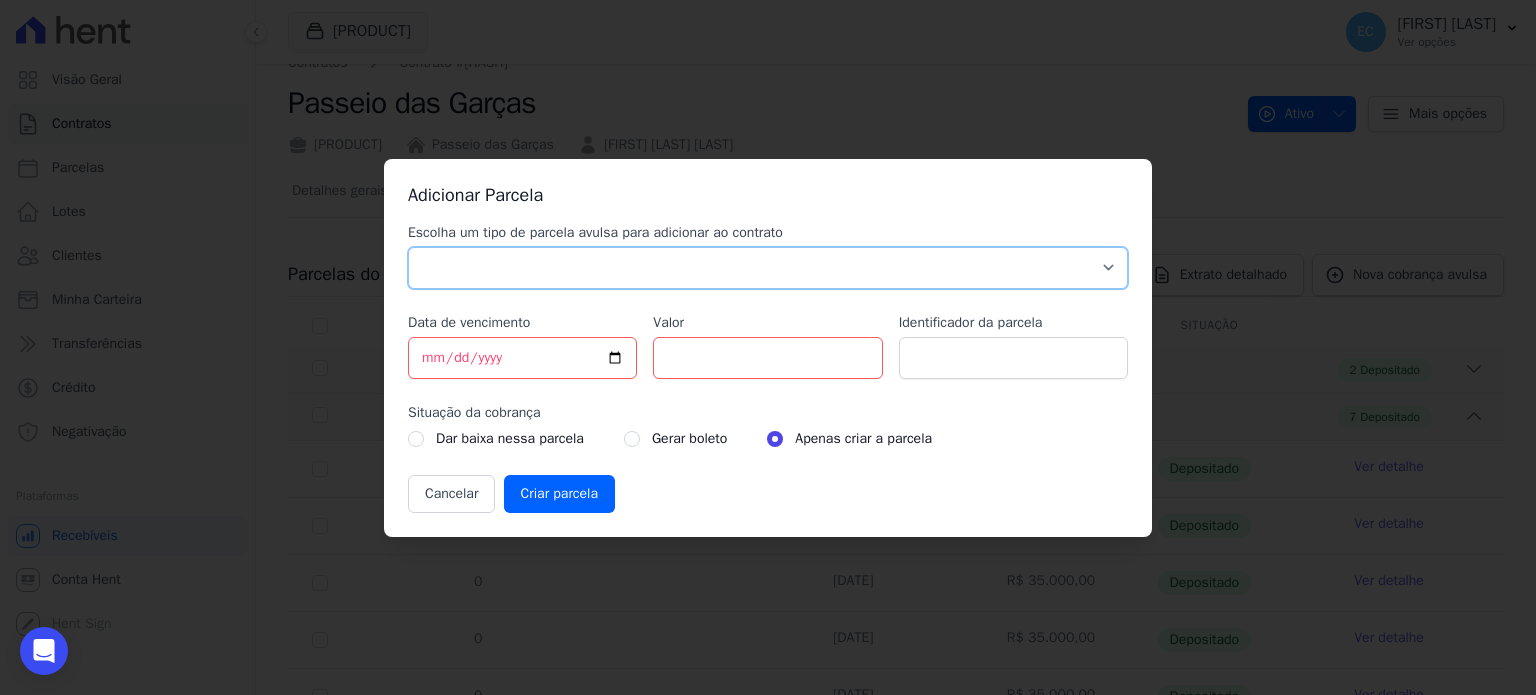 click on "Parcela Normal
Sinal
Caução
Intercalada
Chaves
Pré Chaves
Pós Chaves
Taxas
Quitação
Outros
Parcela do Cliente
Acordo
Financiamento CEF
Comissão
Antecipação" at bounding box center [768, 268] 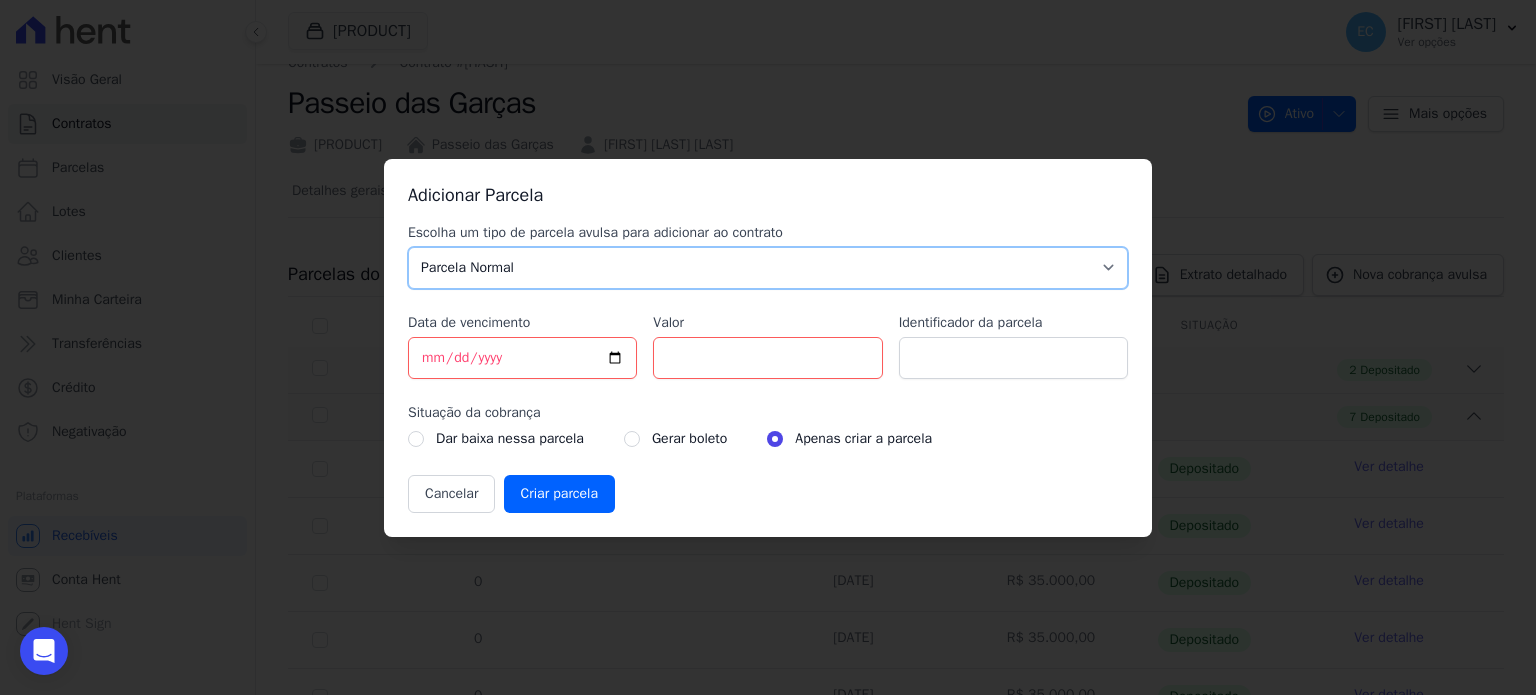 click on "Parcela Normal
Sinal
Caução
Intercalada
Chaves
Pré Chaves
Pós Chaves
Taxas
Quitação
Outros
Parcela do Cliente
Acordo
Financiamento CEF
Comissão
Antecipação" at bounding box center (768, 268) 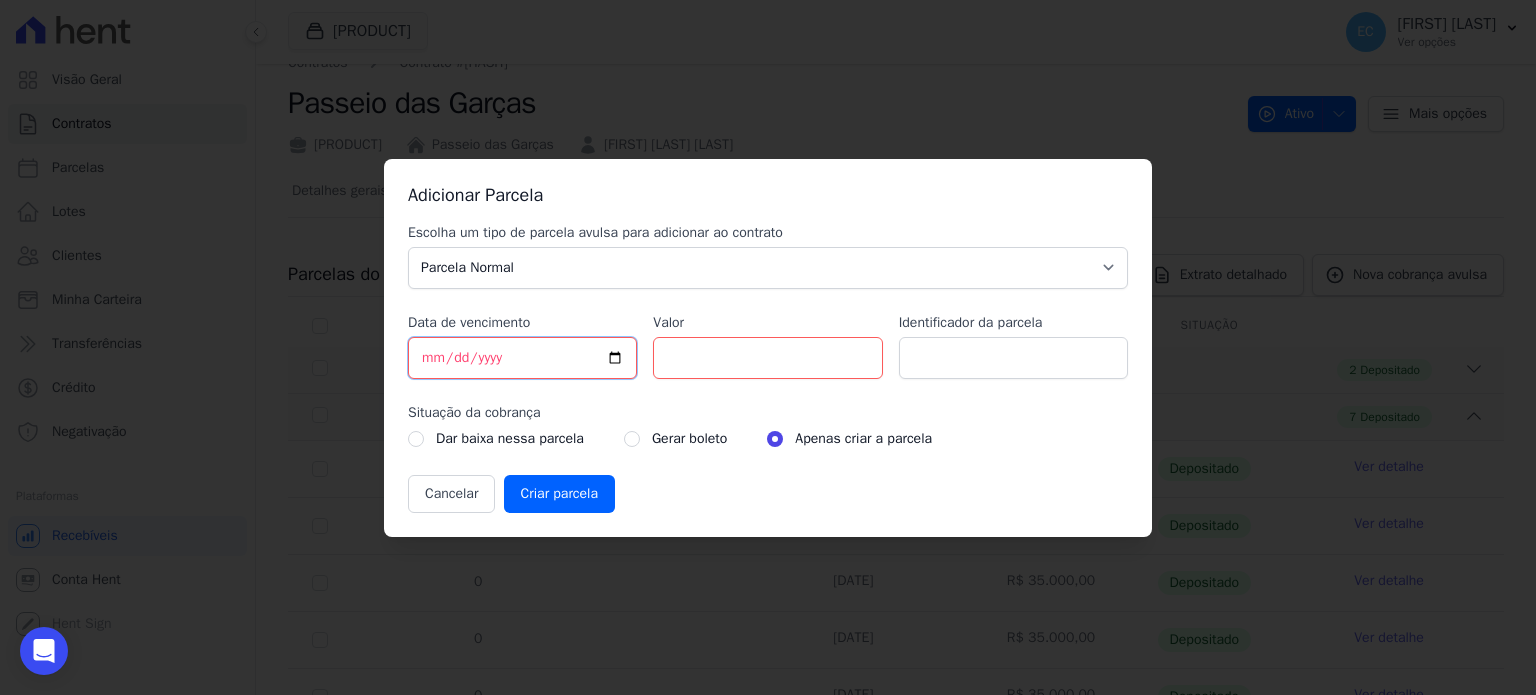 click on "[YEAR]-[MONTH]-[DAY]" at bounding box center [522, 358] 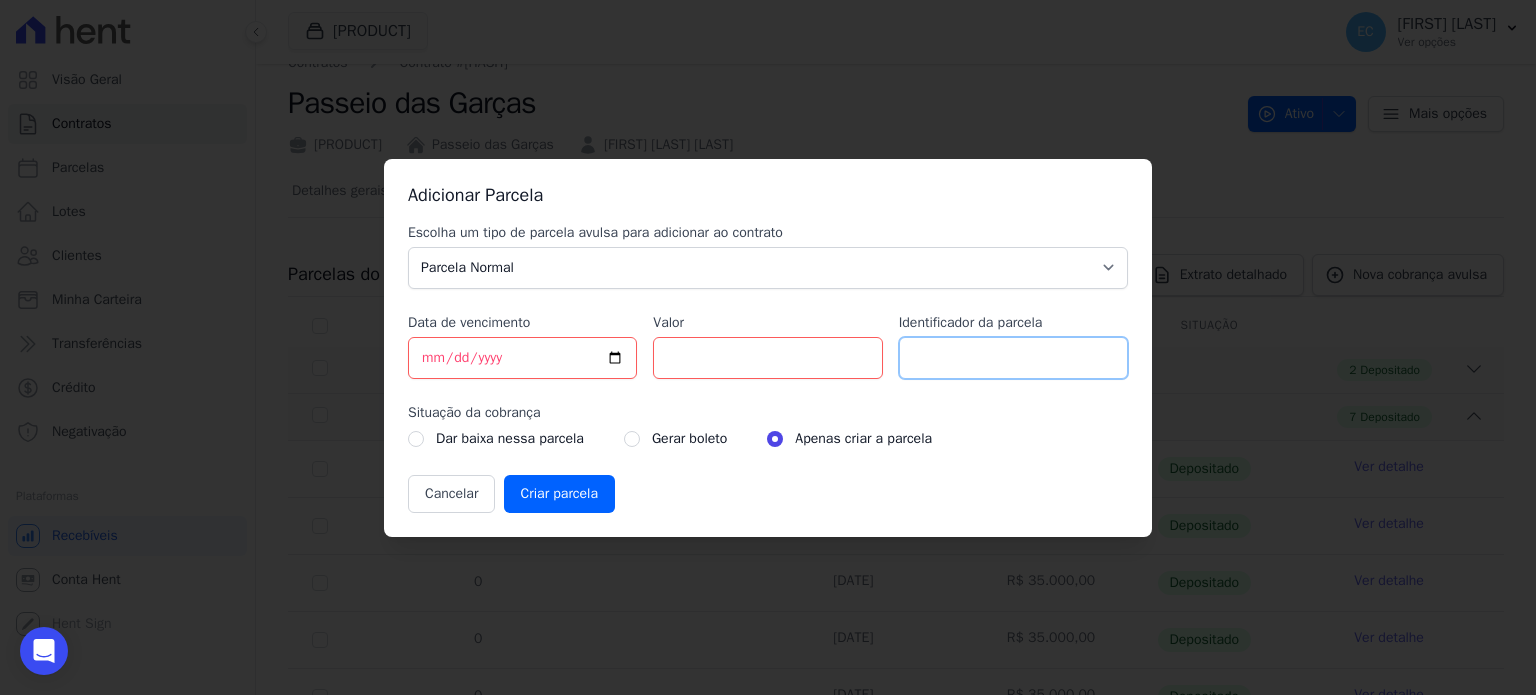 click on "Identificador da parcela" at bounding box center (1013, 358) 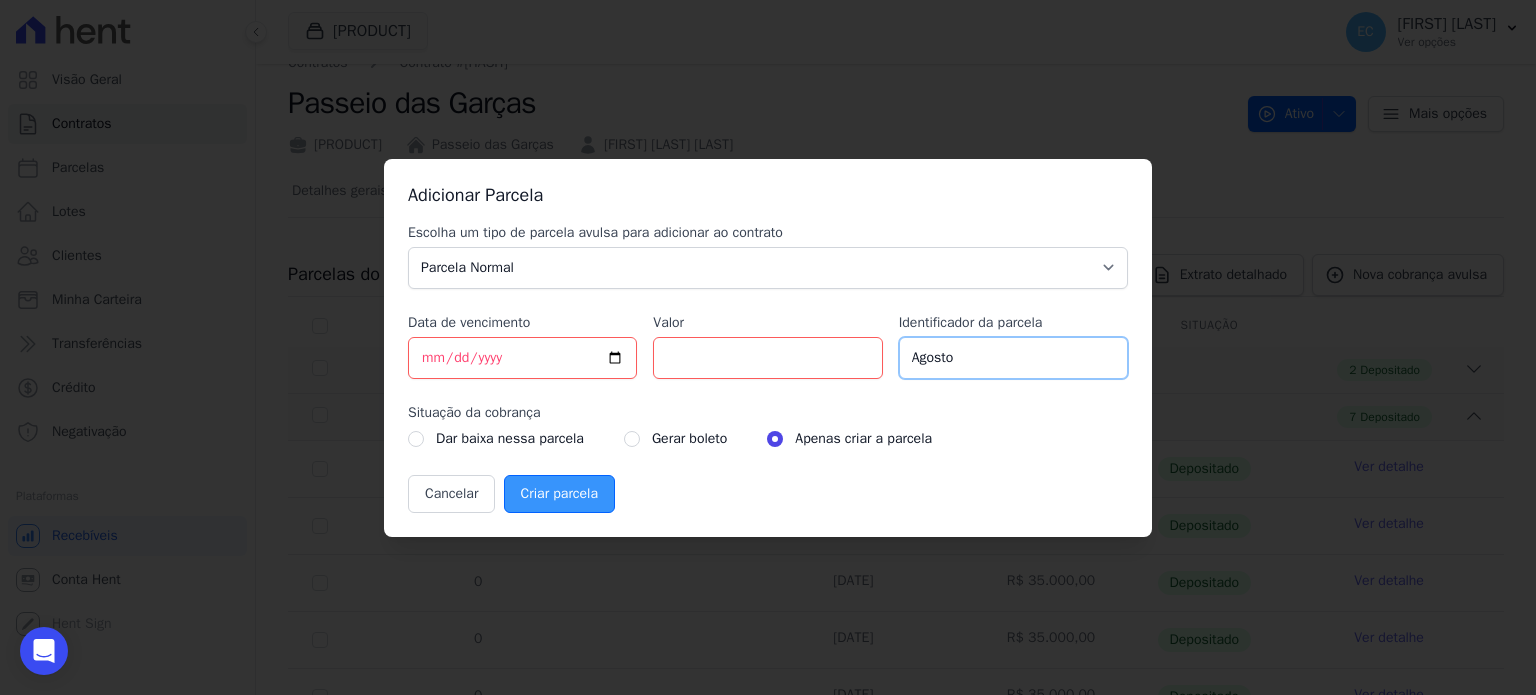 type on "Agosto" 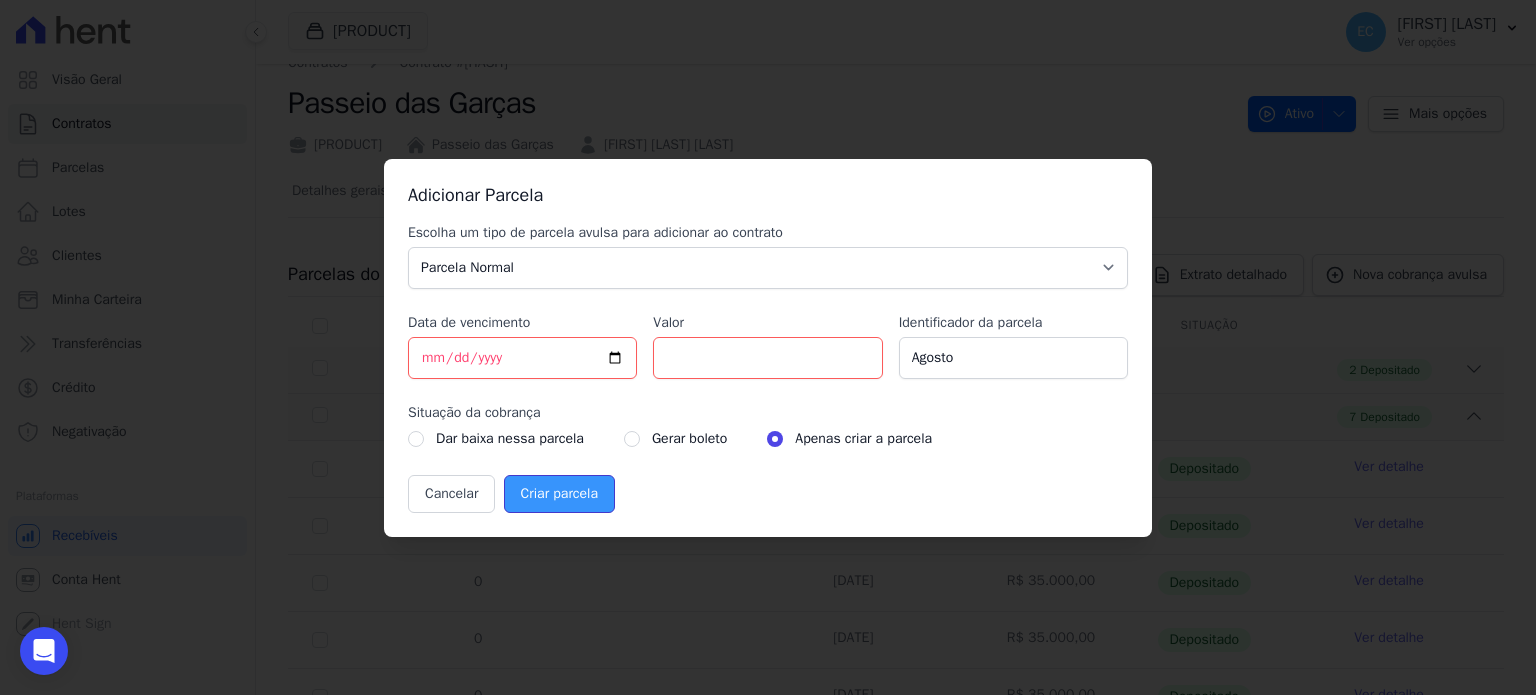 click on "Criar parcela" at bounding box center (559, 494) 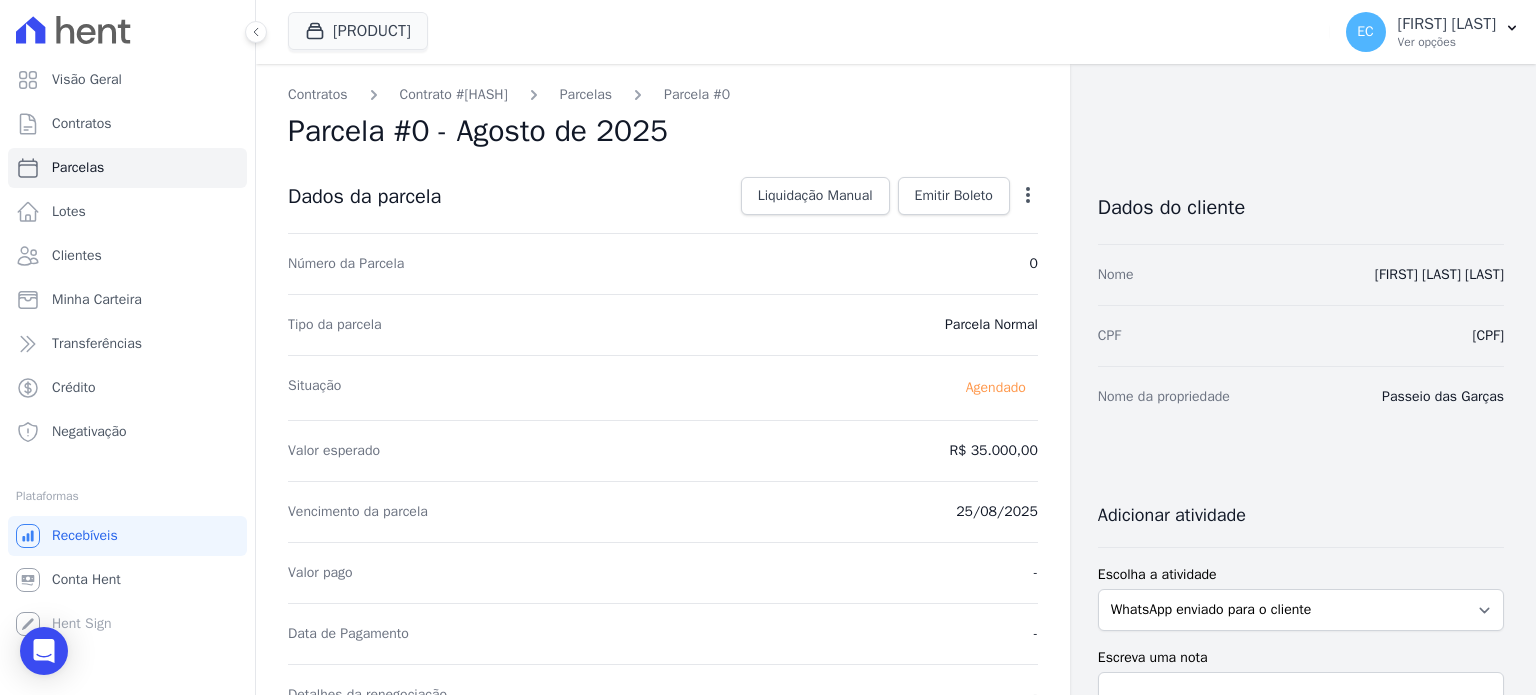 click 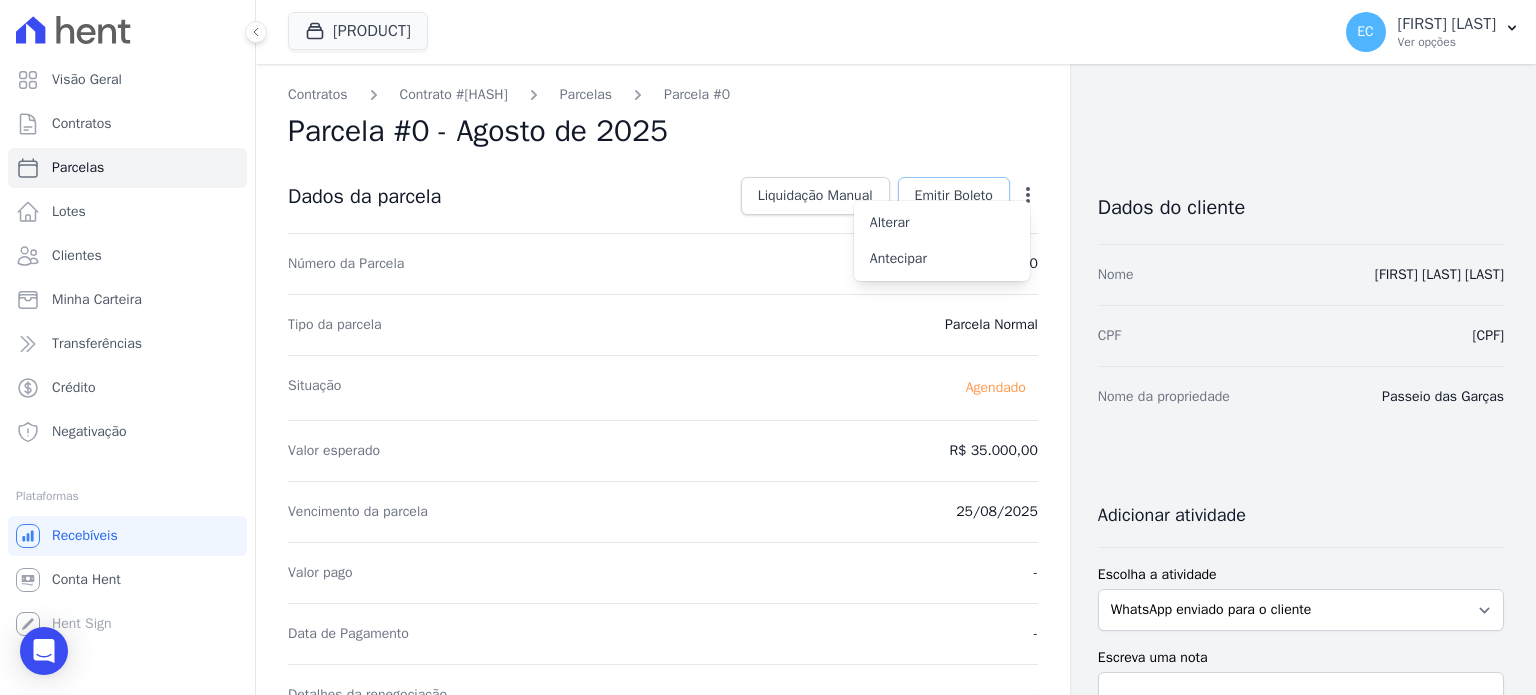 click on "Emitir Boleto" at bounding box center [954, 196] 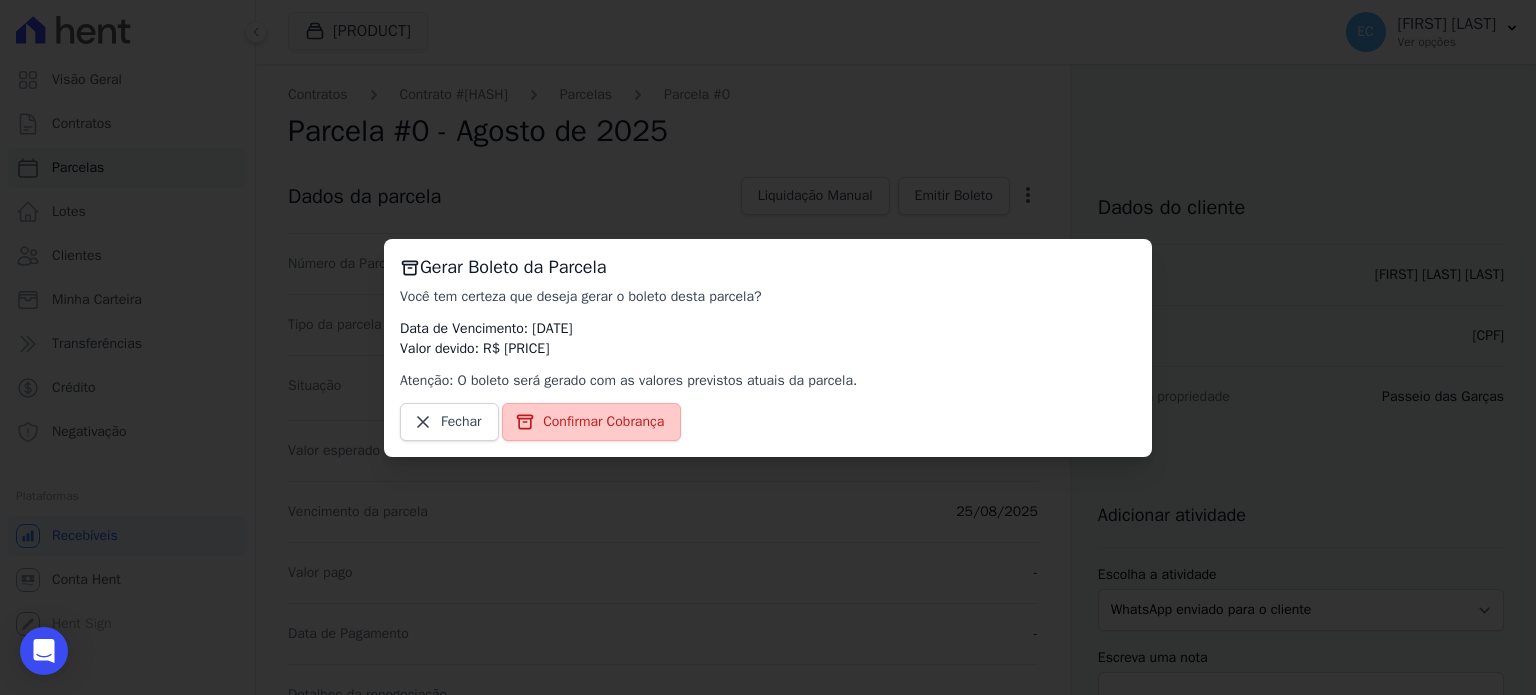 click on "Confirmar Cobrança" at bounding box center (603, 422) 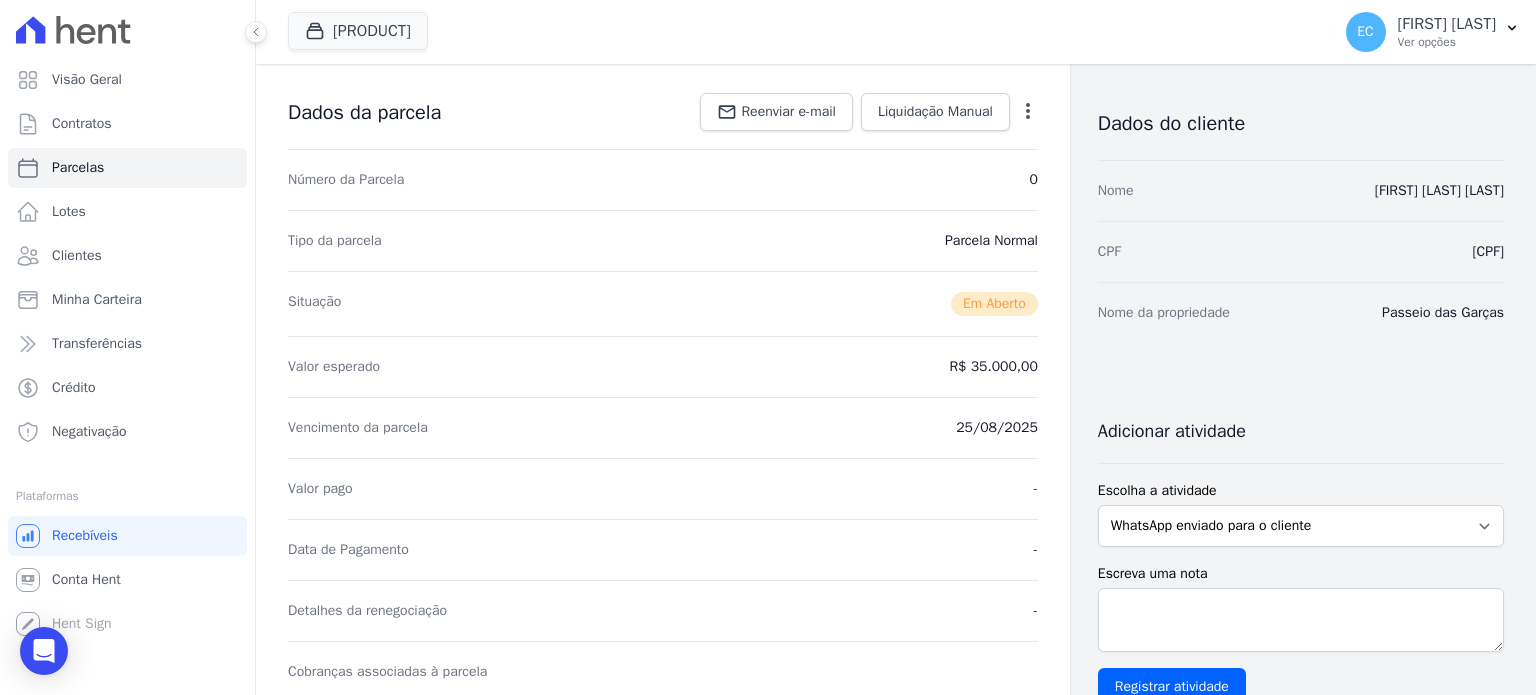 scroll, scrollTop: 0, scrollLeft: 0, axis: both 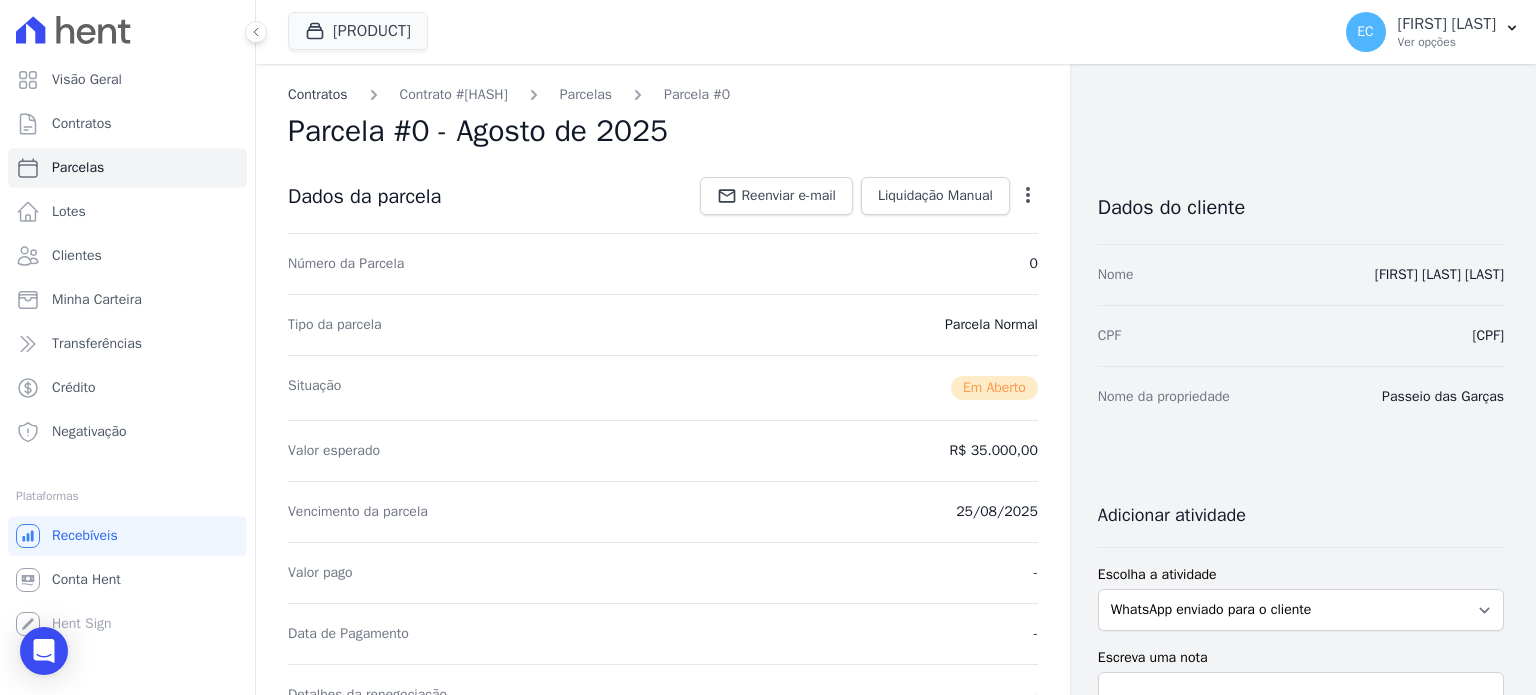 click on "Contratos" at bounding box center (318, 94) 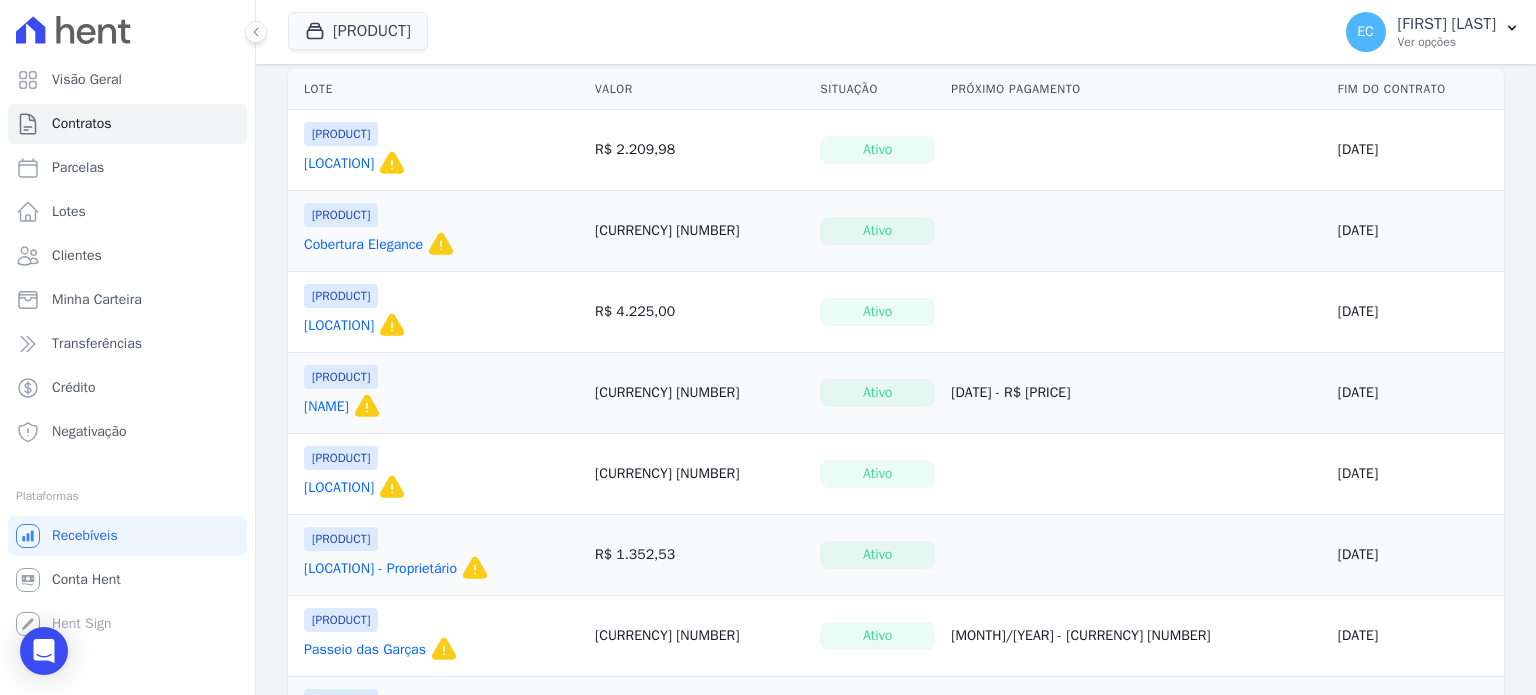 scroll, scrollTop: 452, scrollLeft: 0, axis: vertical 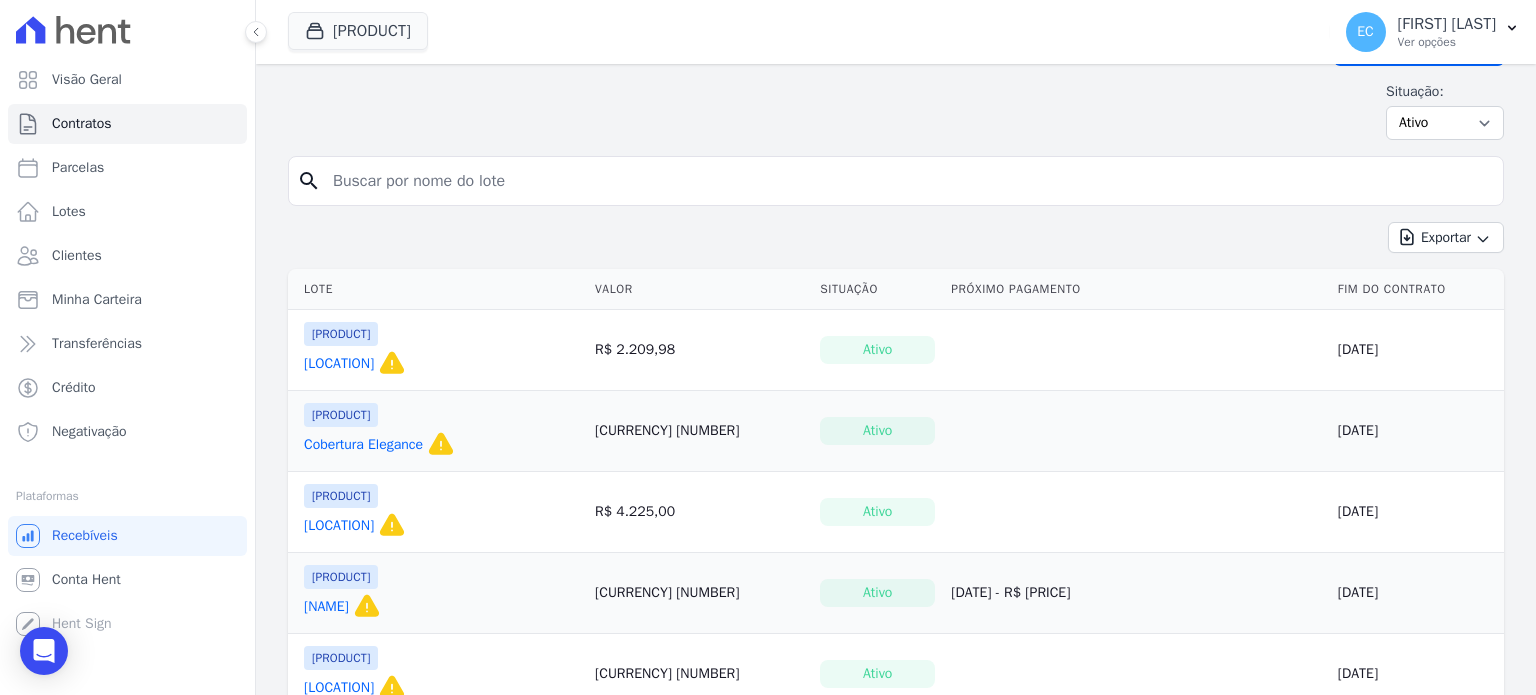 click on "[LOCATION]" at bounding box center [339, 364] 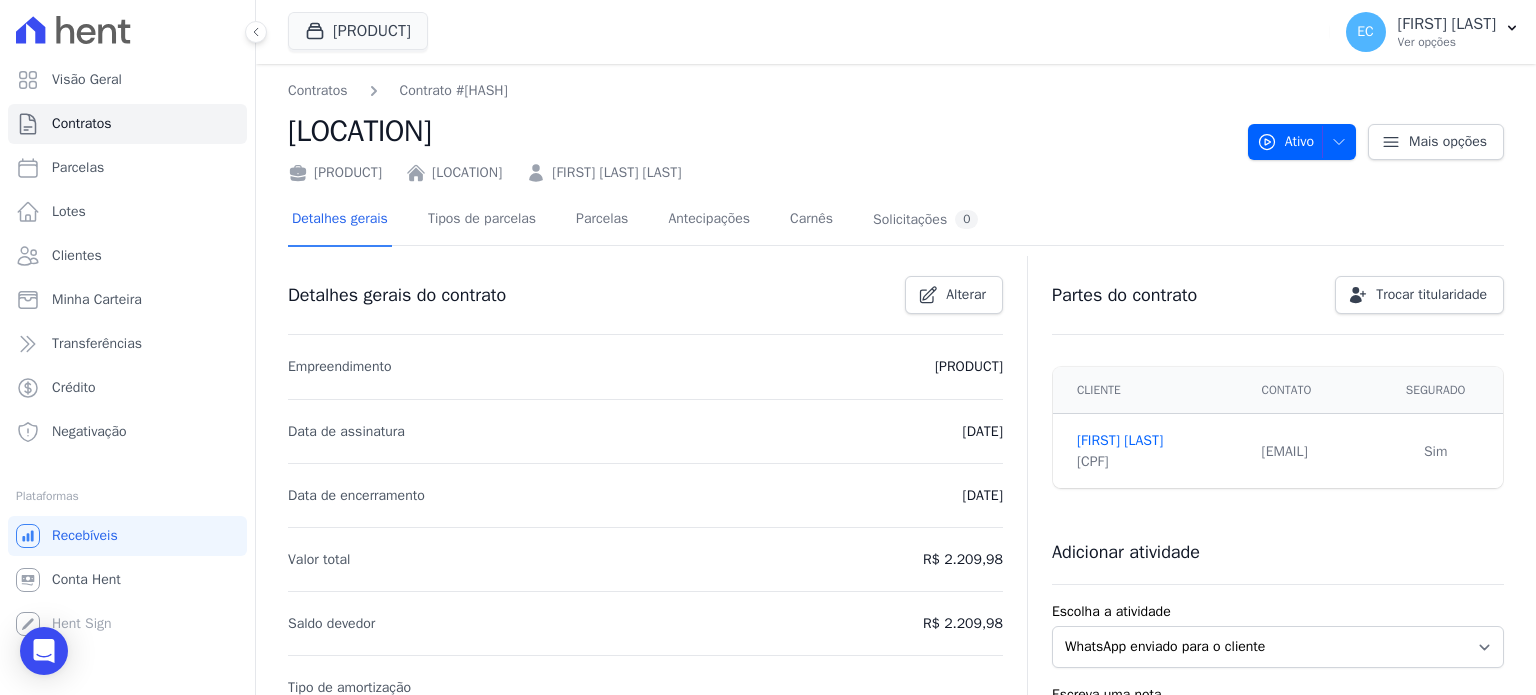 scroll, scrollTop: 100, scrollLeft: 0, axis: vertical 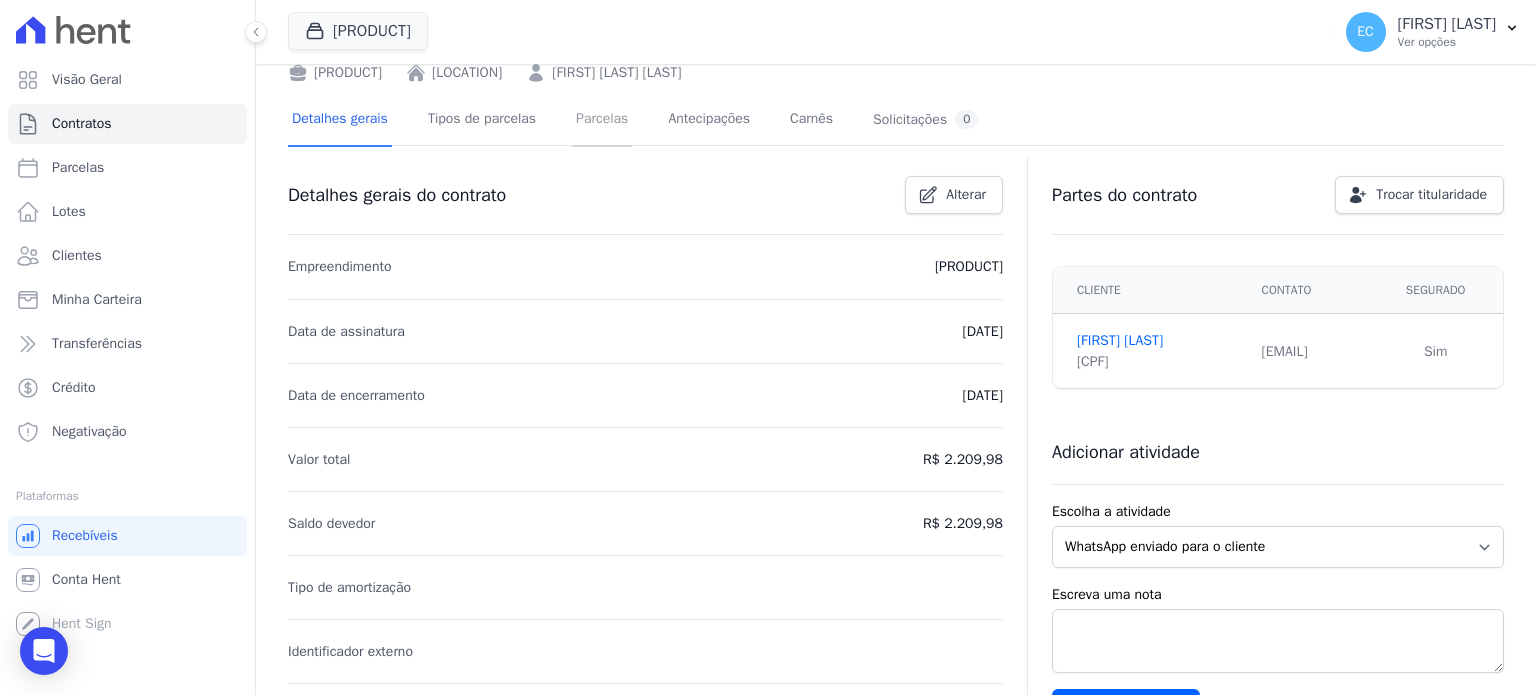click on "Parcelas" at bounding box center [602, 120] 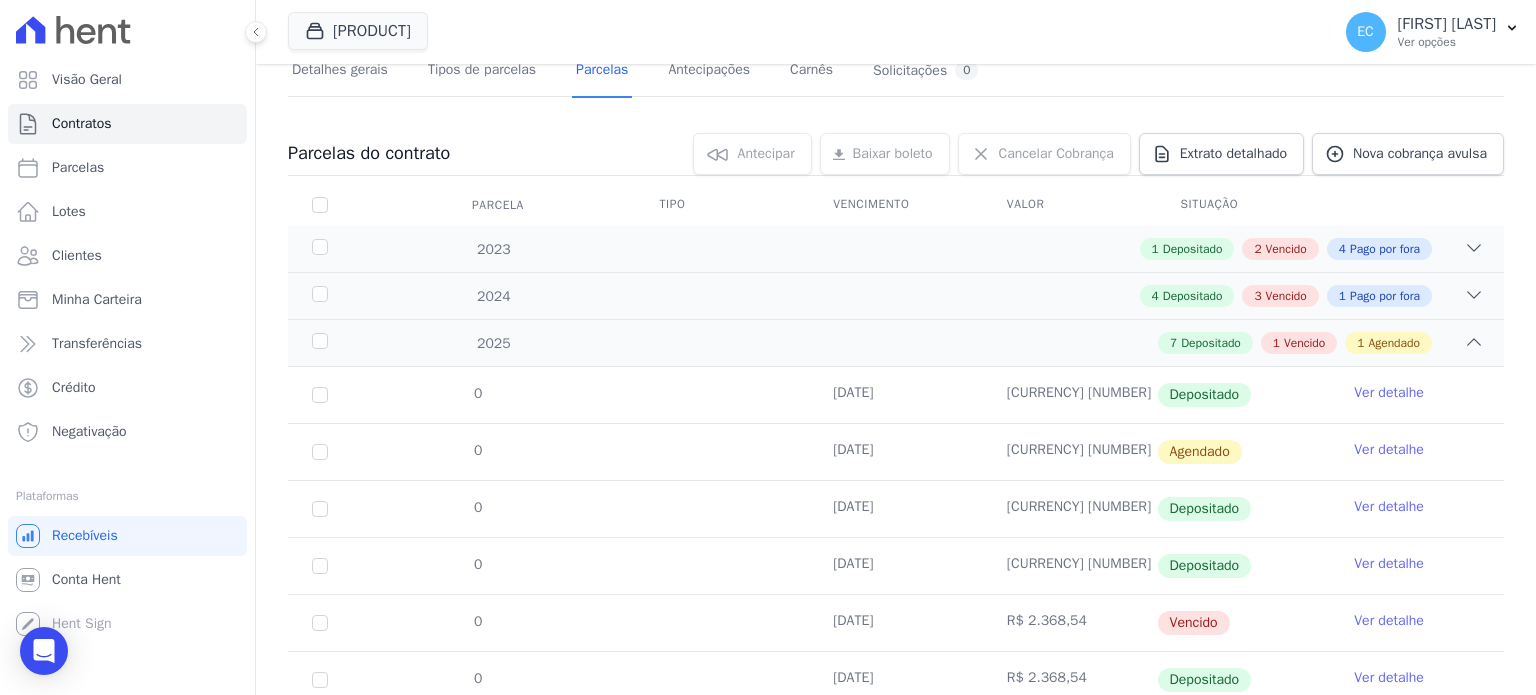 scroll, scrollTop: 0, scrollLeft: 0, axis: both 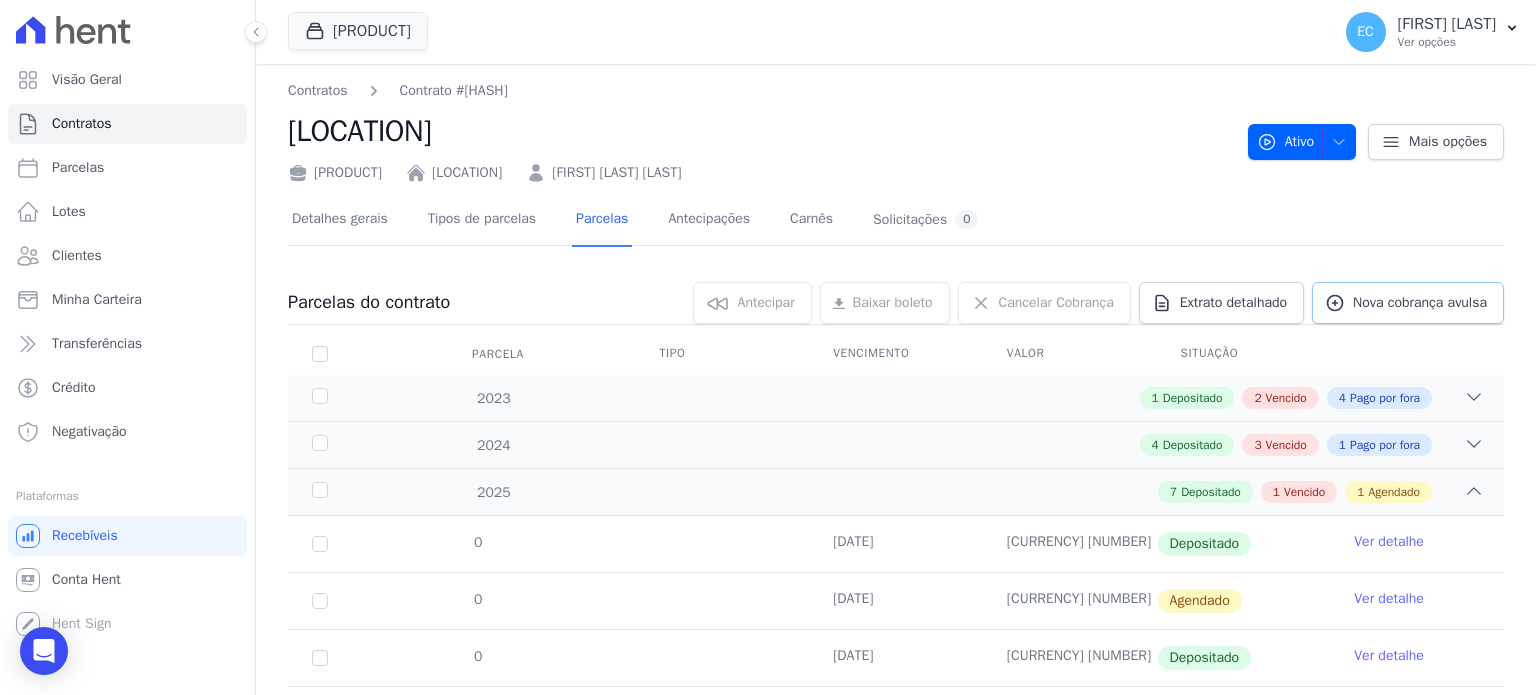 click on "Nova cobrança avulsa" at bounding box center [1408, 303] 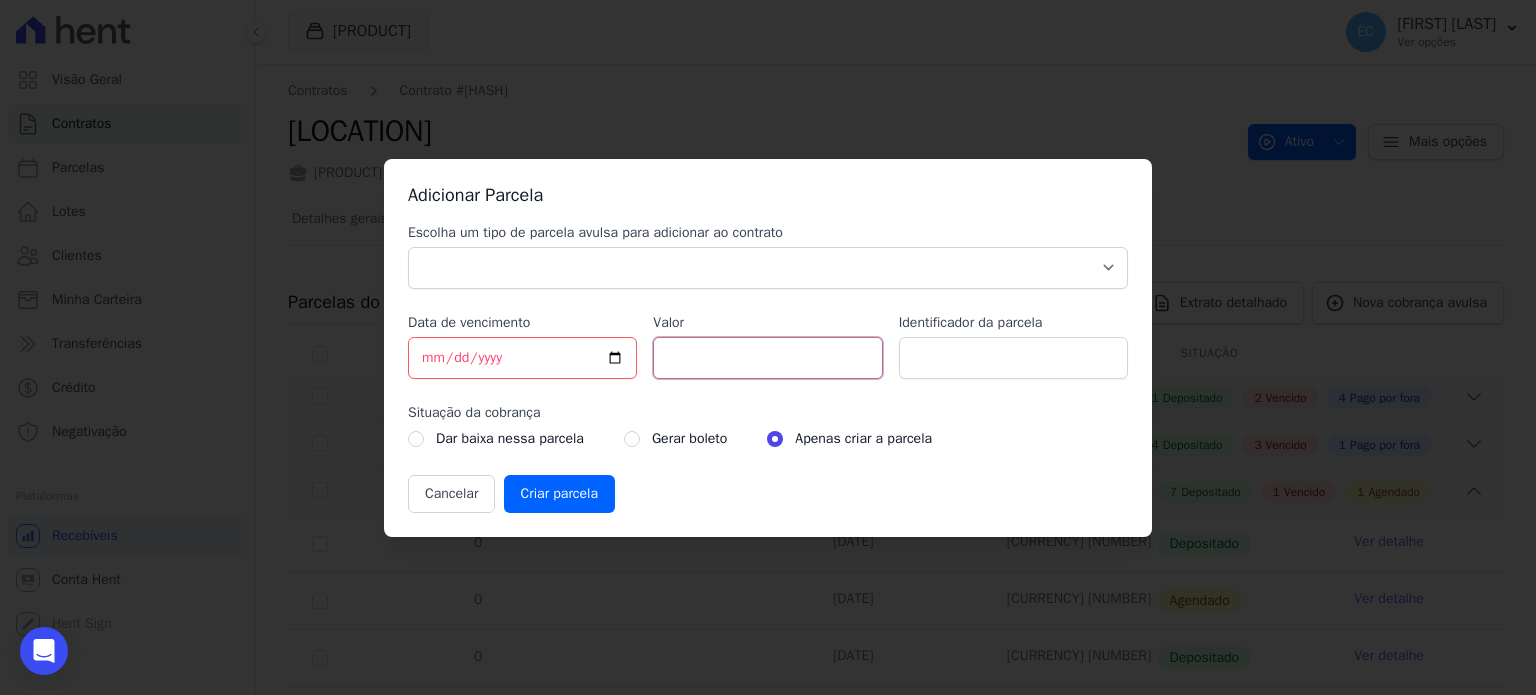 drag, startPoint x: 821, startPoint y: 367, endPoint x: 436, endPoint y: 340, distance: 385.9456 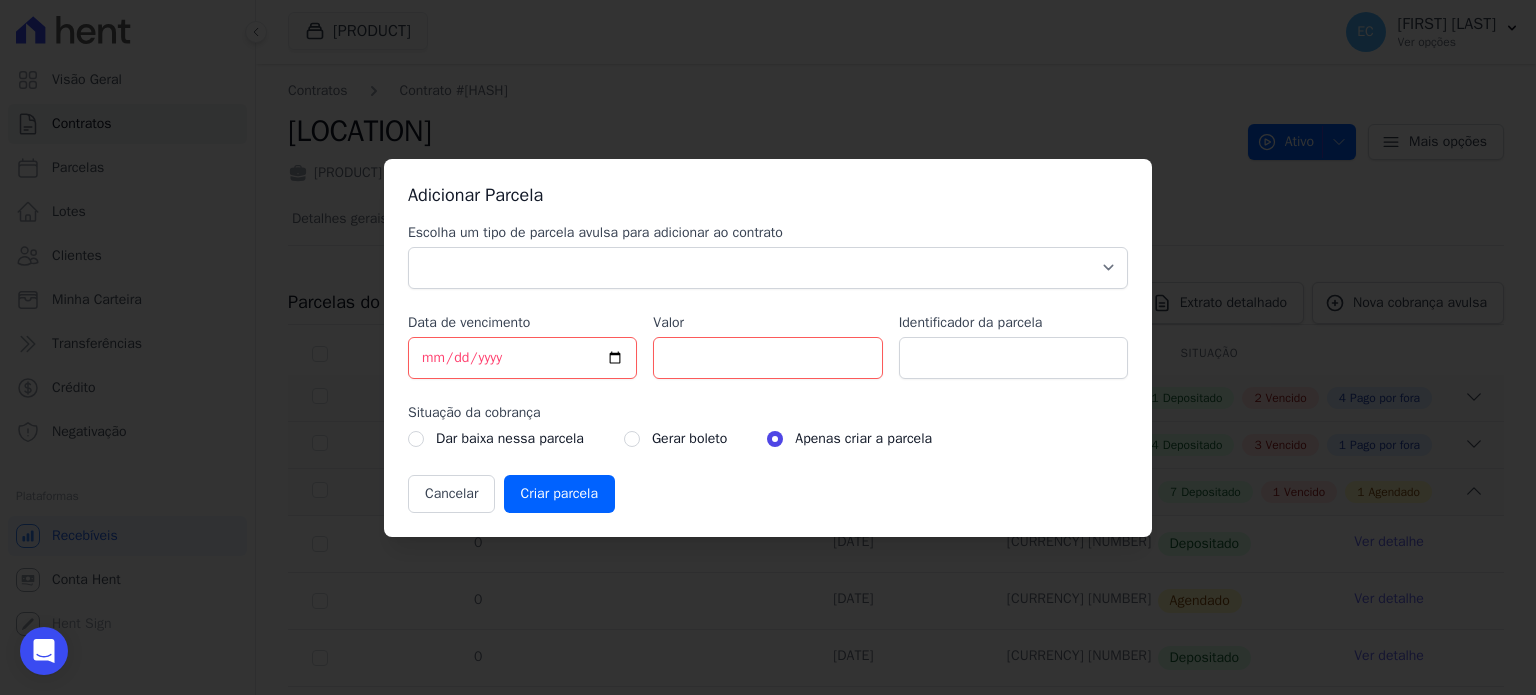 click on "Valor" at bounding box center [767, 323] 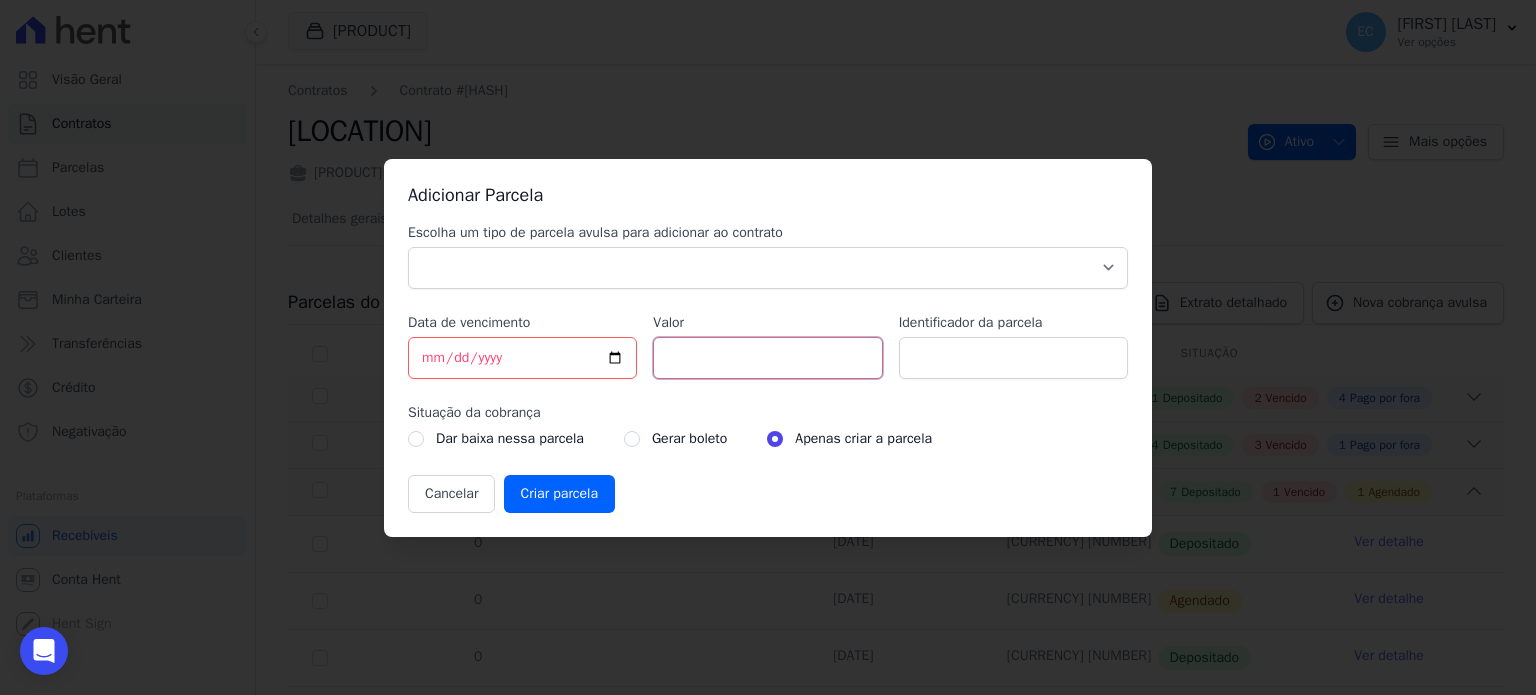 click on "[NUMBER]" at bounding box center [767, 358] 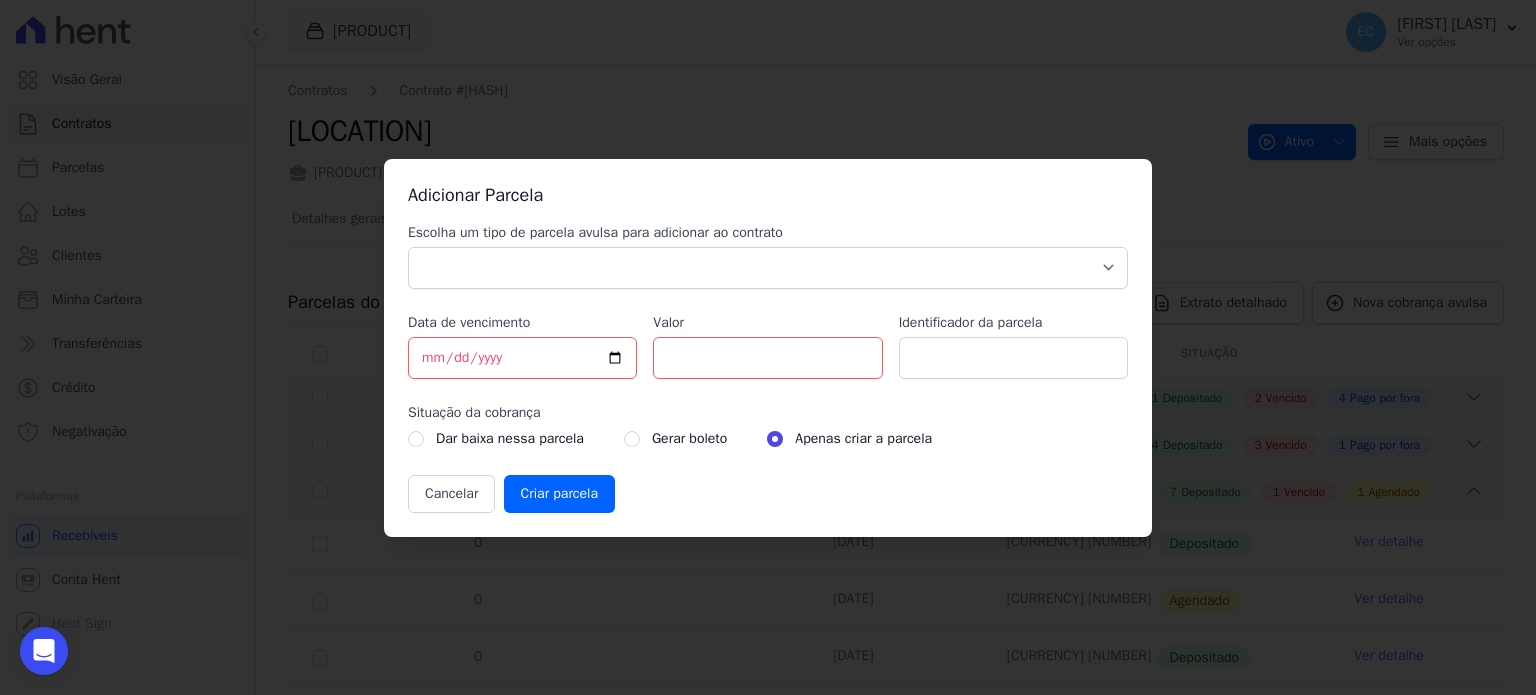 click on "Escolha um tipo de parcela avulsa para adicionar ao contrato
Parcela Normal
Sinal
Caução
Intercalada
Chaves
Pré Chaves
Pós Chaves
Taxas
Quitação
Outros
Parcela do Cliente
Acordo
Financiamento CEF
Comissão
Antecipação
Data de vencimento
[DATE]
Valor
[PRICE]
Identificador da parcela
Situação da cobrança
Dar baixa nessa parcela
Gerar boleto" at bounding box center [768, 368] 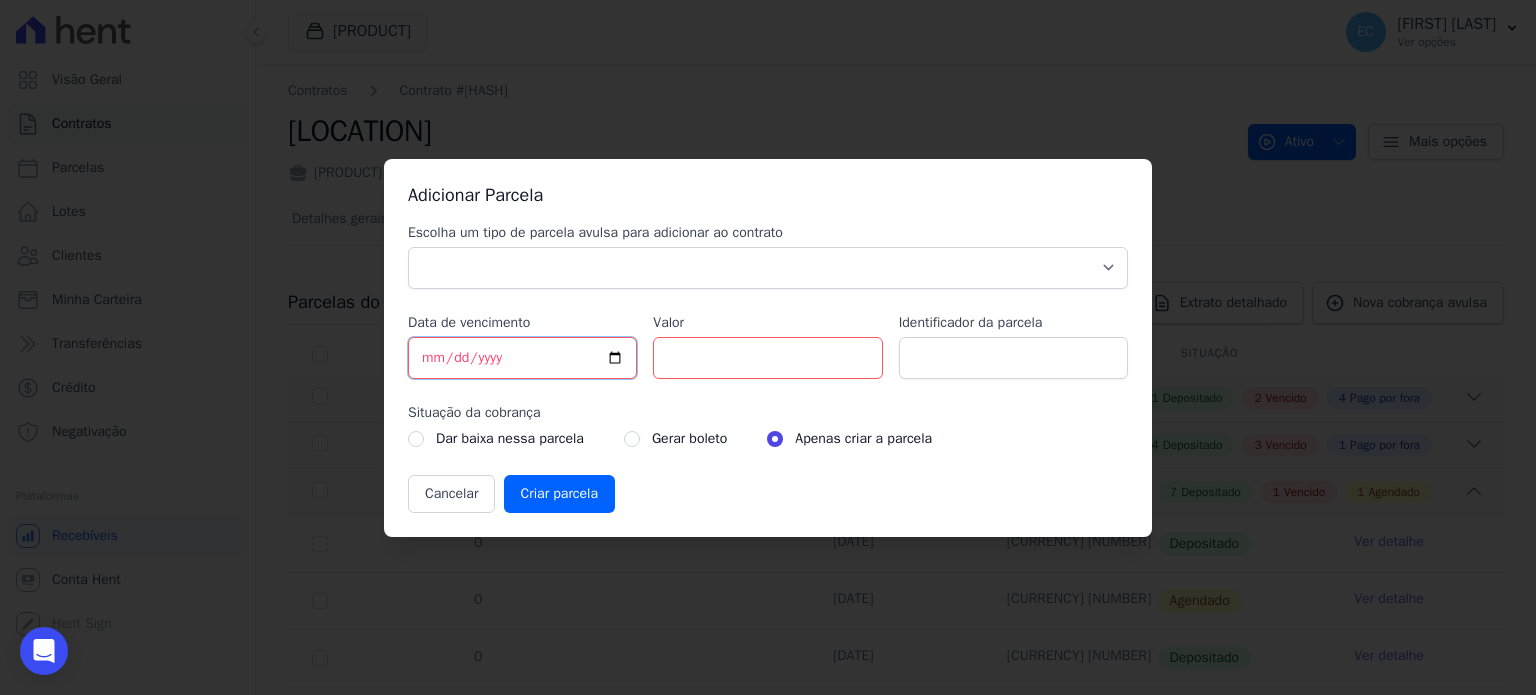click on "[YEAR]-[MONTH]-[DAY]" at bounding box center [522, 358] 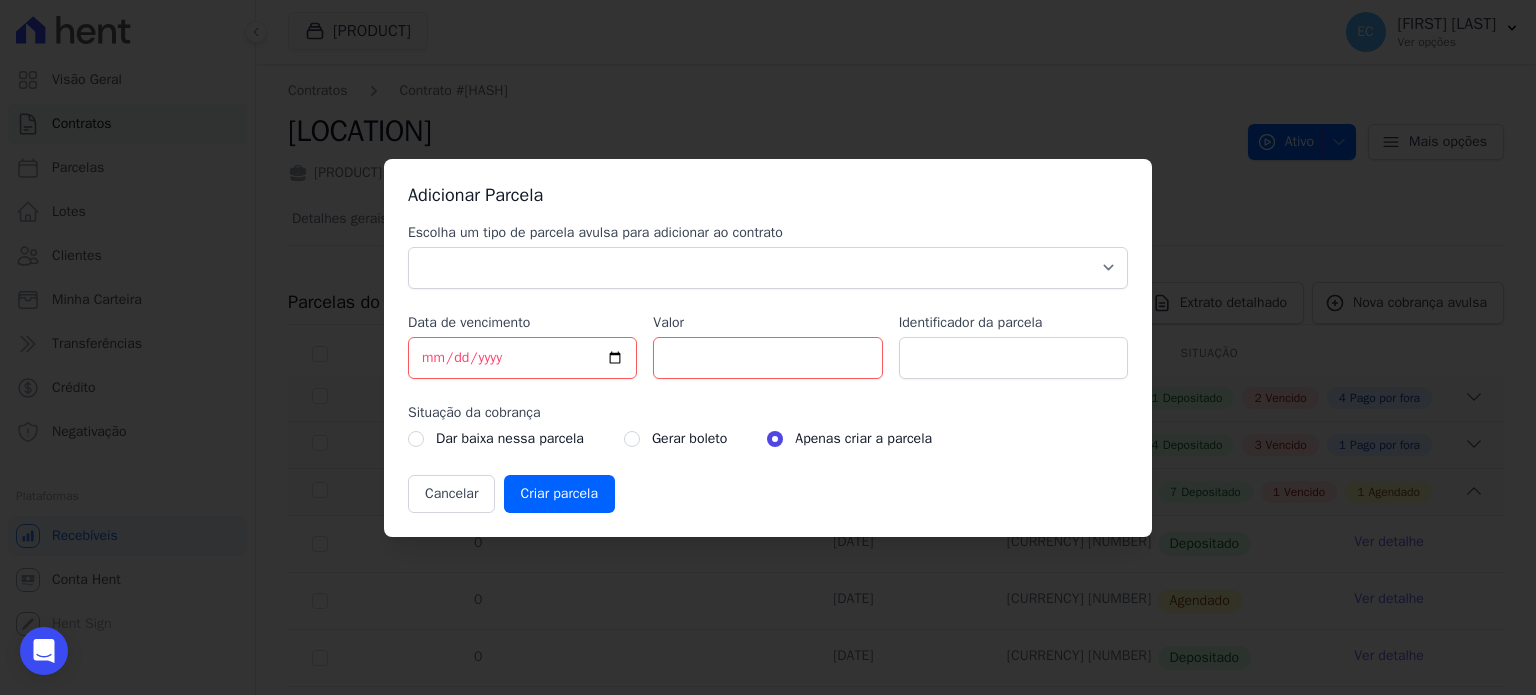 click on "Escolha um tipo de parcela avulsa para adicionar ao contrato
Parcela Normal
Sinal
Caução
Intercalada
Chaves
Pré Chaves
Pós Chaves
Taxas
Quitação
Outros
Parcela do Cliente
Acordo
Financiamento CEF
Comissão
Antecipação
Data de vencimento
[YEAR]-[MONTH]-[DAY]
Valor
[NUMBER]
Identificador da parcela
Situação da cobrança
Dar baixa nessa parcela
Gerar boleto" at bounding box center [768, 368] 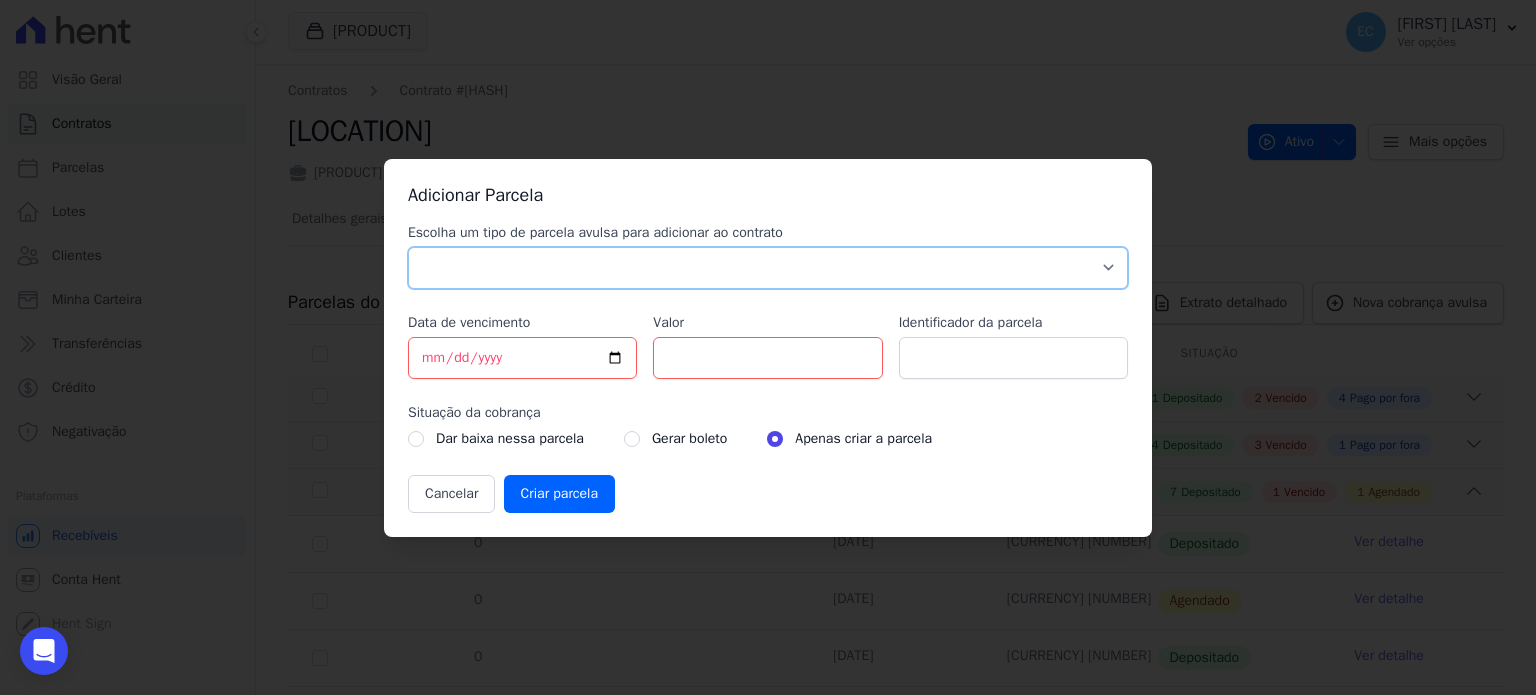click on "Parcela Normal
Sinal
Caução
Intercalada
Chaves
Pré Chaves
Pós Chaves
Taxas
Quitação
Outros
Parcela do Cliente
Acordo
Financiamento CEF
Comissão
Antecipação" at bounding box center (768, 268) 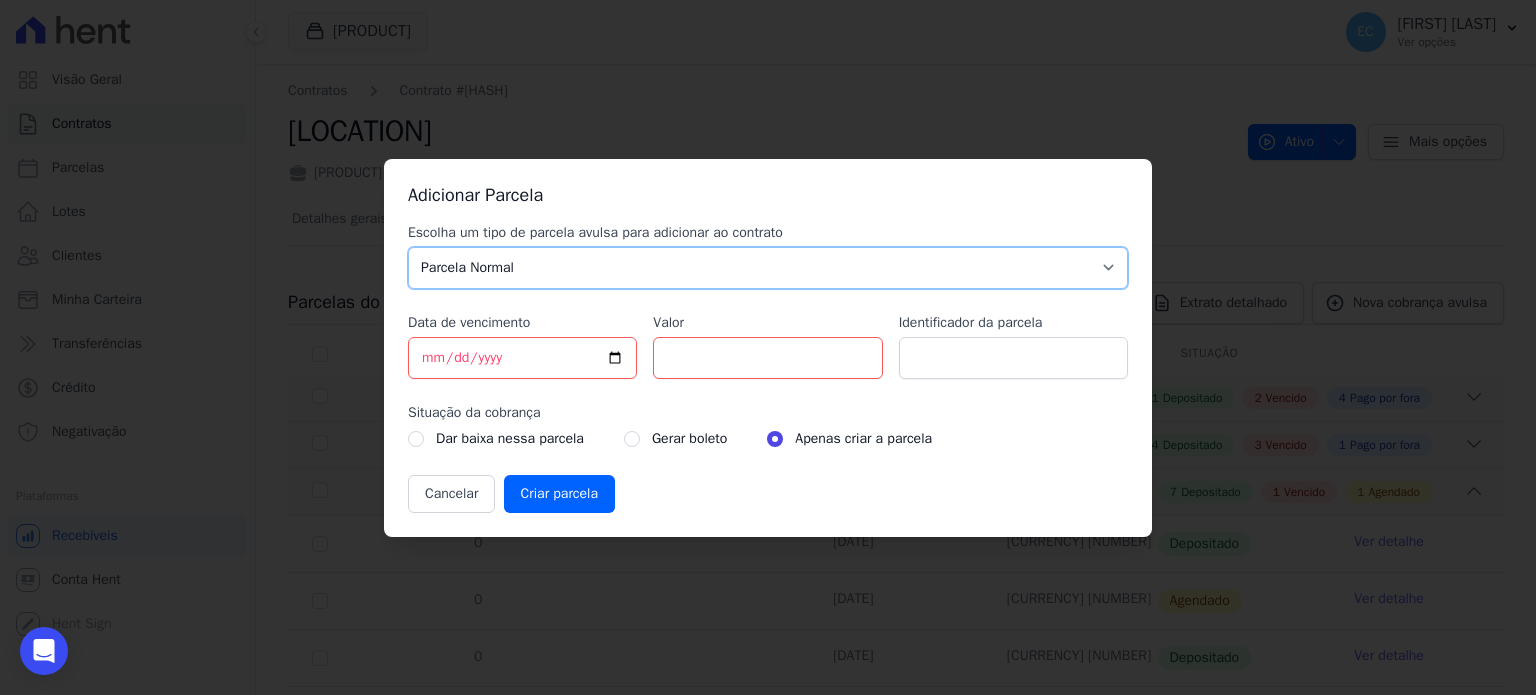 click on "Parcela Normal
Sinal
Caução
Intercalada
Chaves
Pré Chaves
Pós Chaves
Taxas
Quitação
Outros
Parcela do Cliente
Acordo
Financiamento CEF
Comissão
Antecipação" at bounding box center (768, 268) 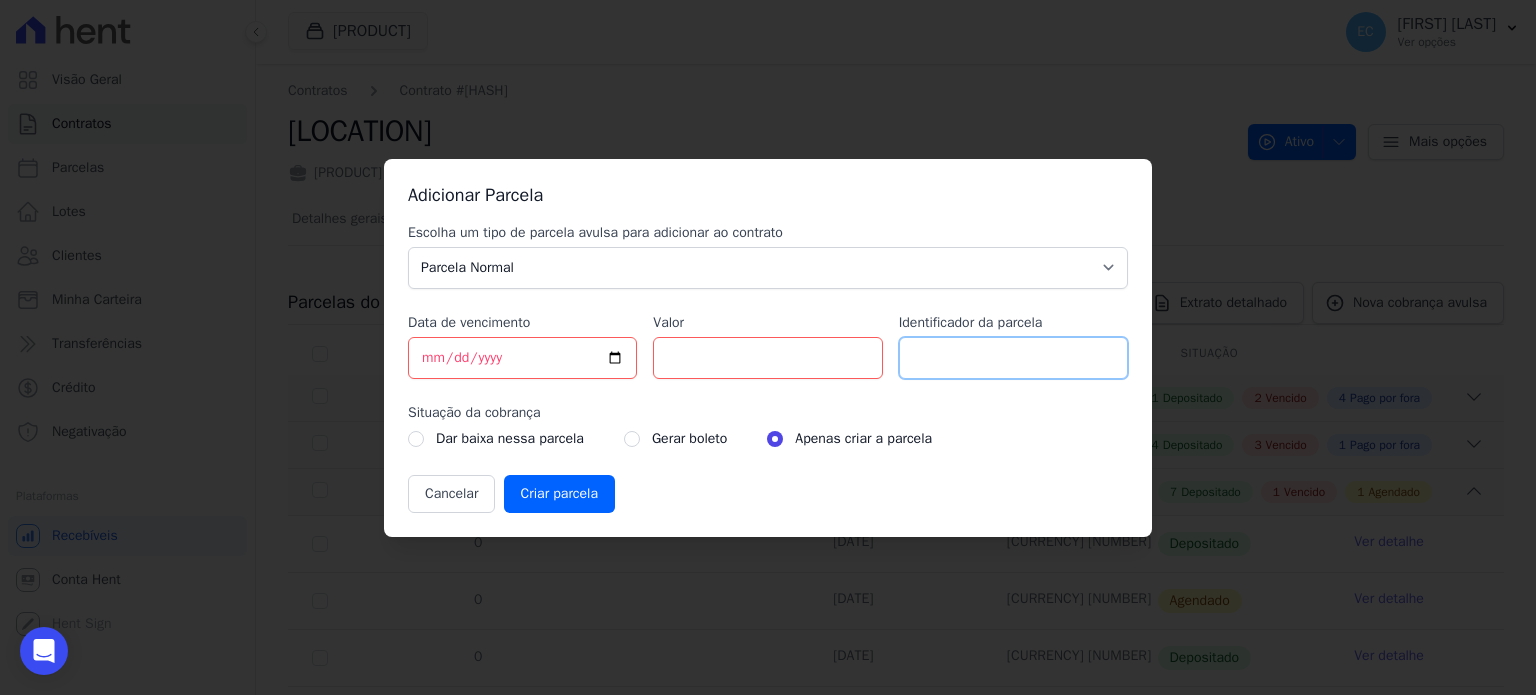 click on "Identificador da parcela" at bounding box center [1013, 358] 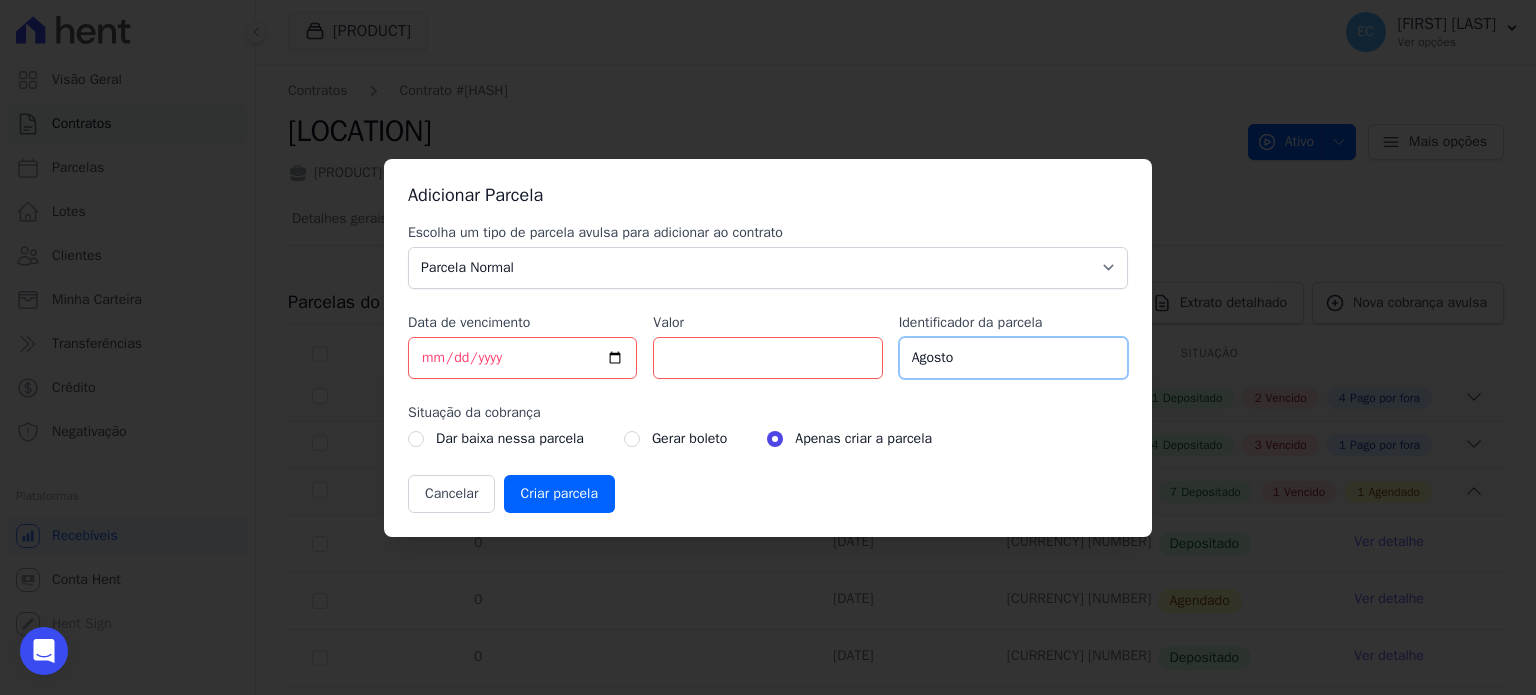 type on "Agosto" 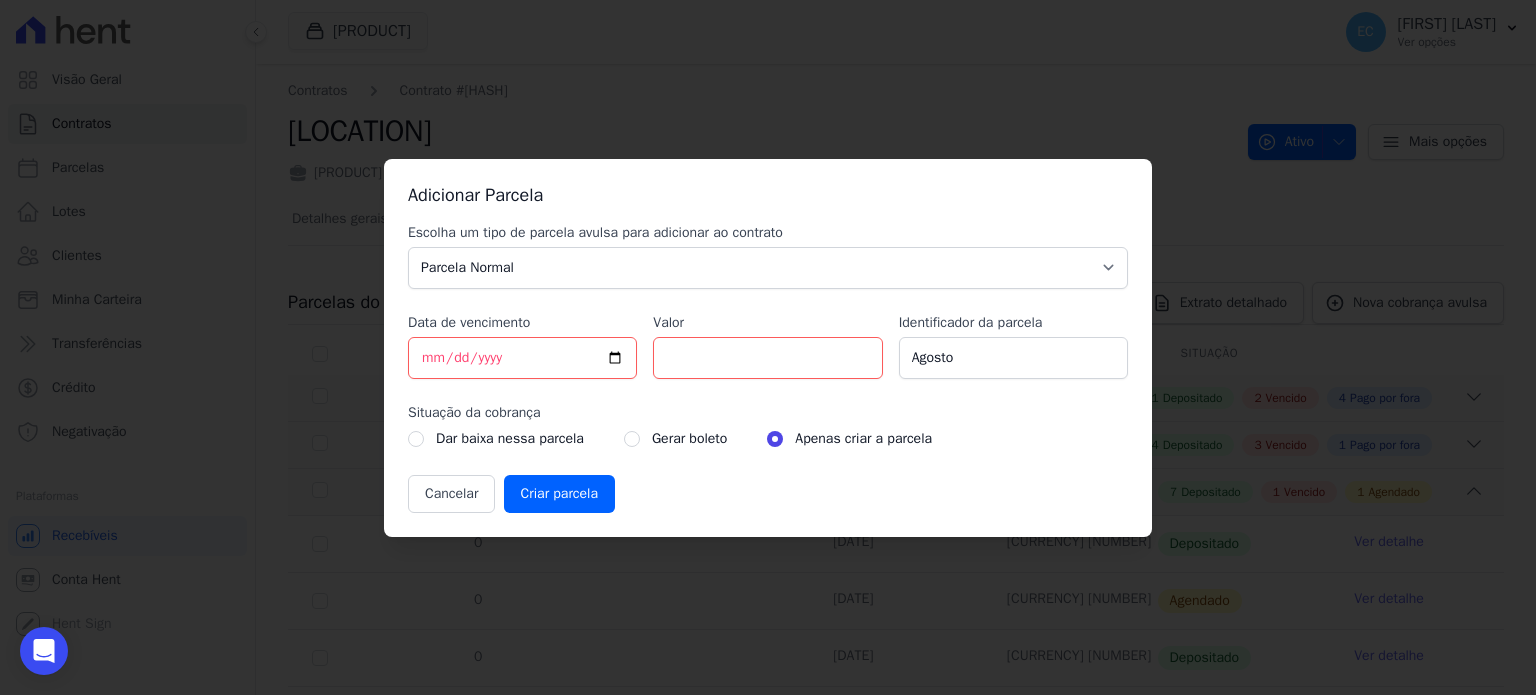 click on "Situação da cobrança" at bounding box center (768, 413) 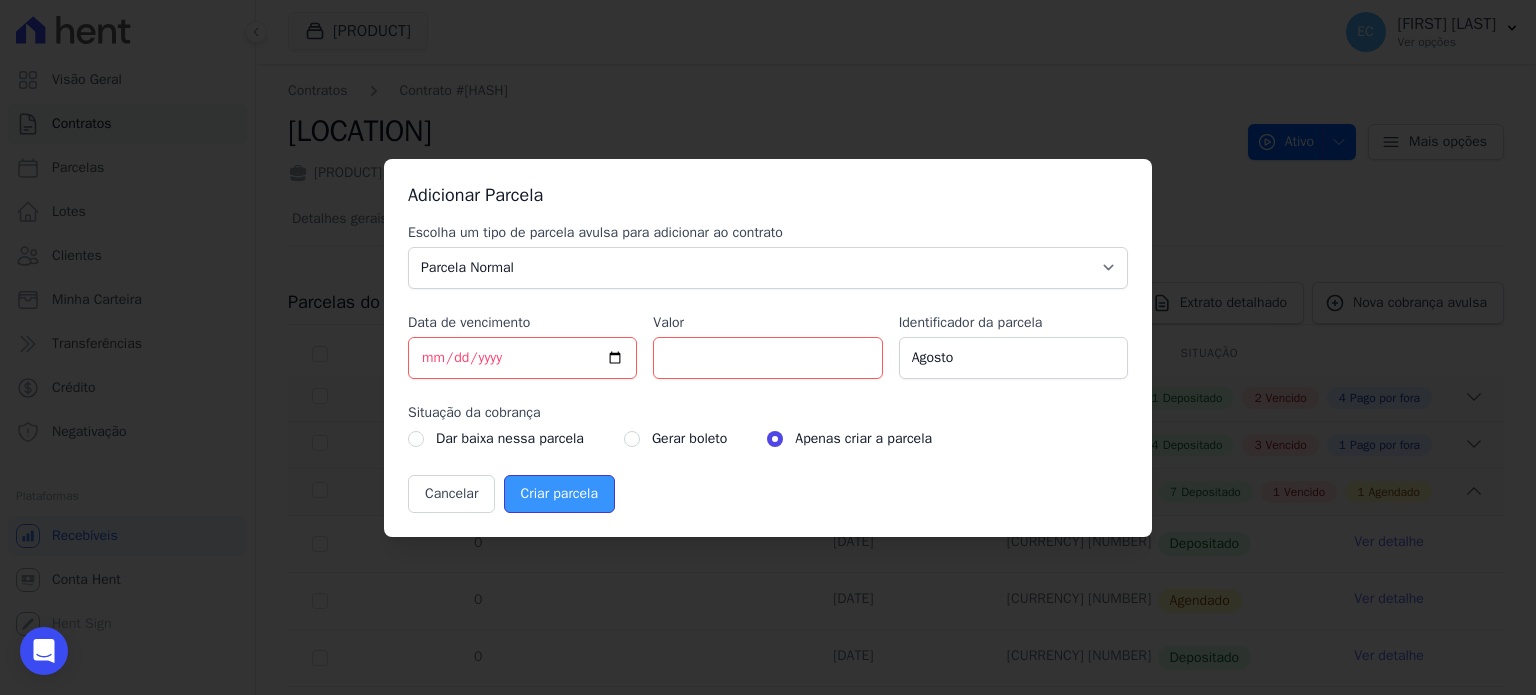 click on "Criar parcela" at bounding box center (559, 494) 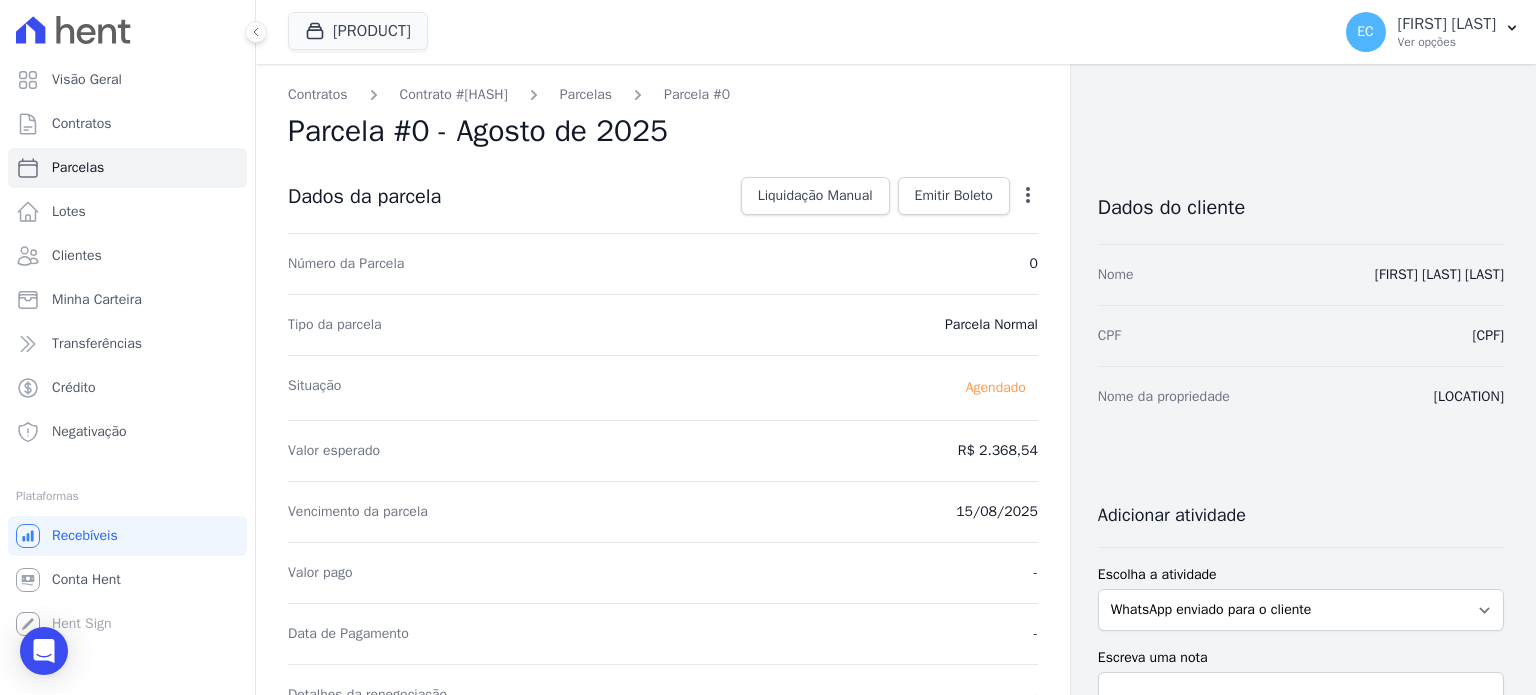 drag, startPoint x: 500, startPoint y: 107, endPoint x: 559, endPoint y: 118, distance: 60.016663 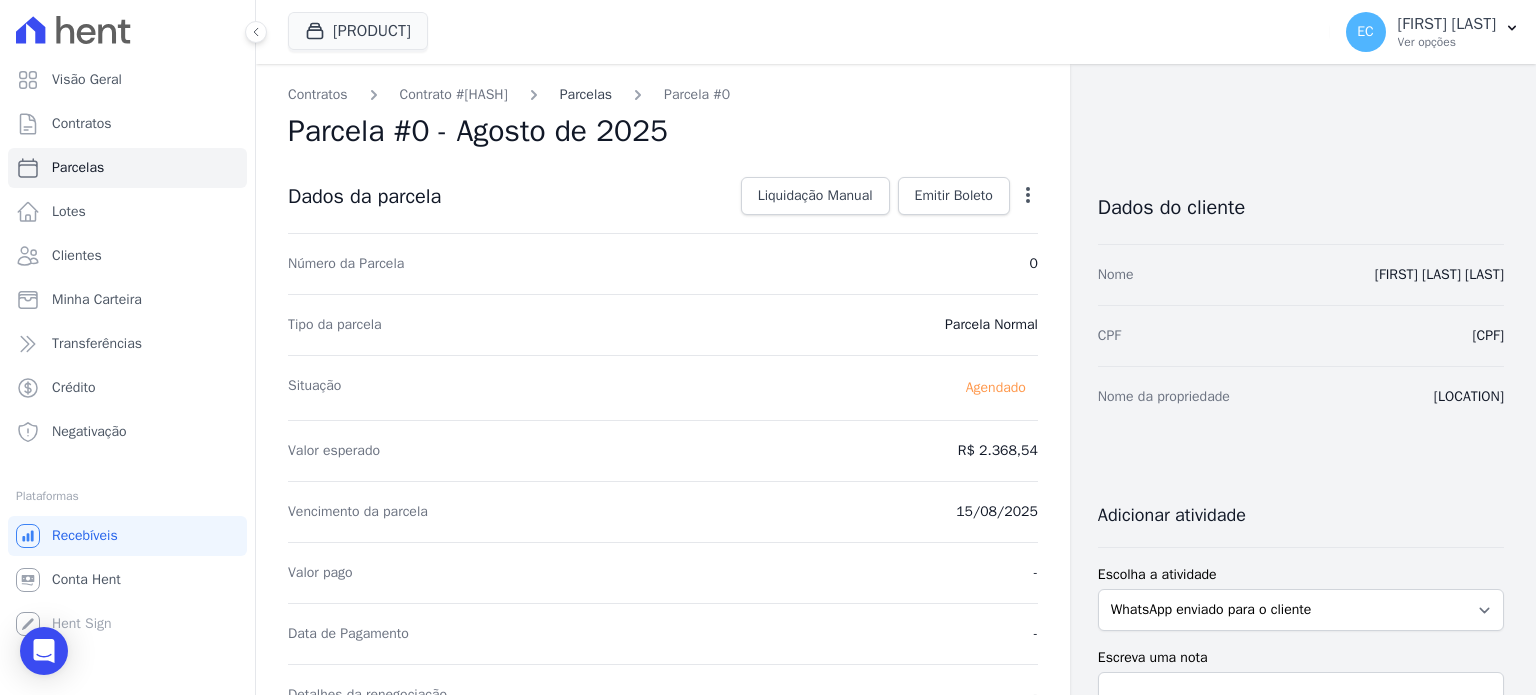 click on "Parcelas" at bounding box center [586, 94] 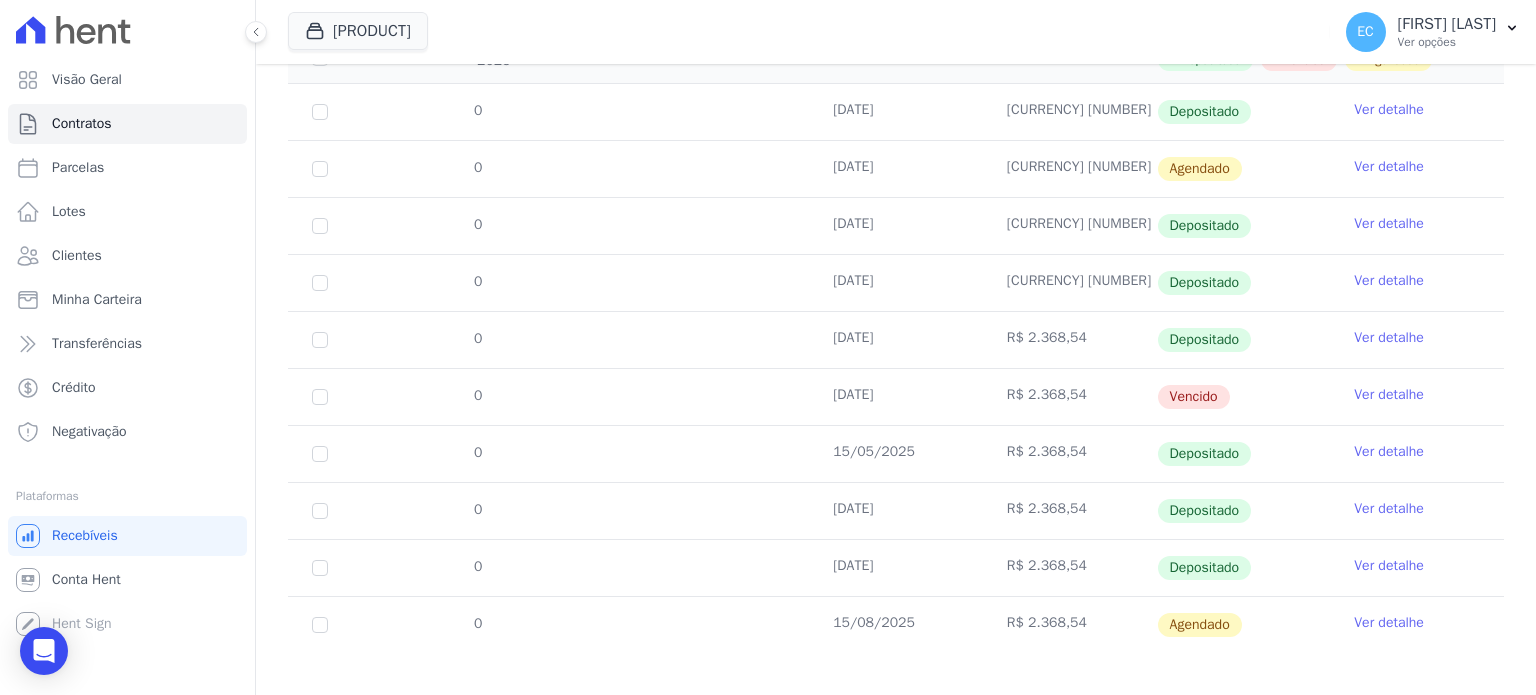 scroll, scrollTop: 446, scrollLeft: 0, axis: vertical 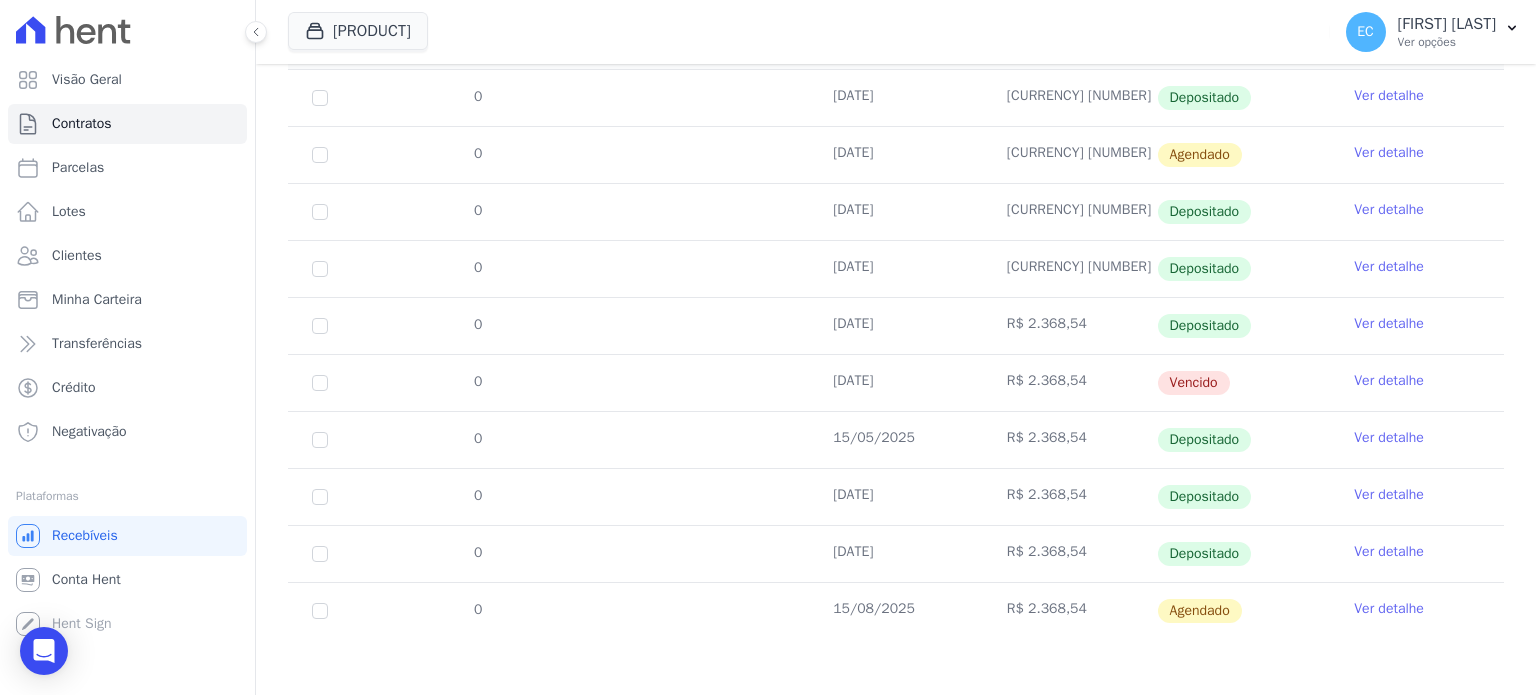 click on "Ver detalhe" at bounding box center [1389, 609] 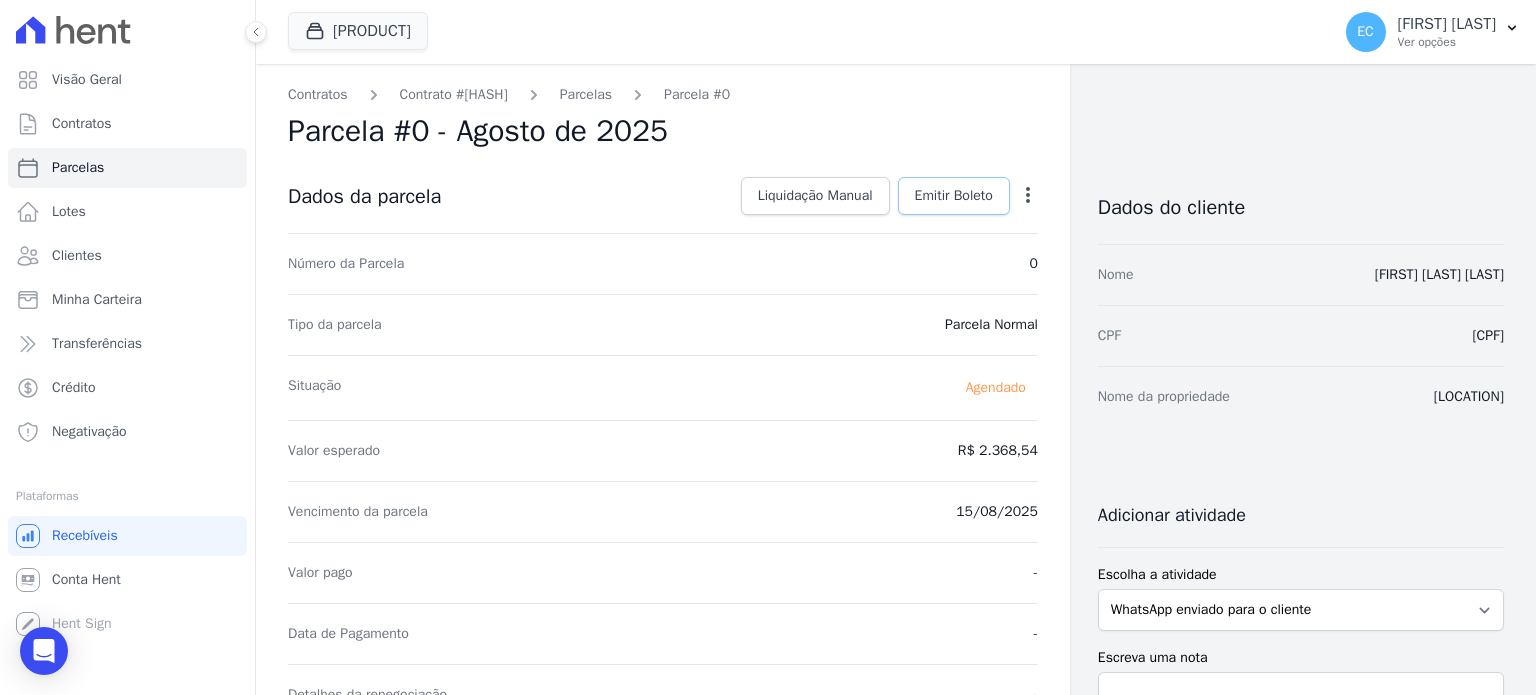 click on "Emitir Boleto" at bounding box center [954, 196] 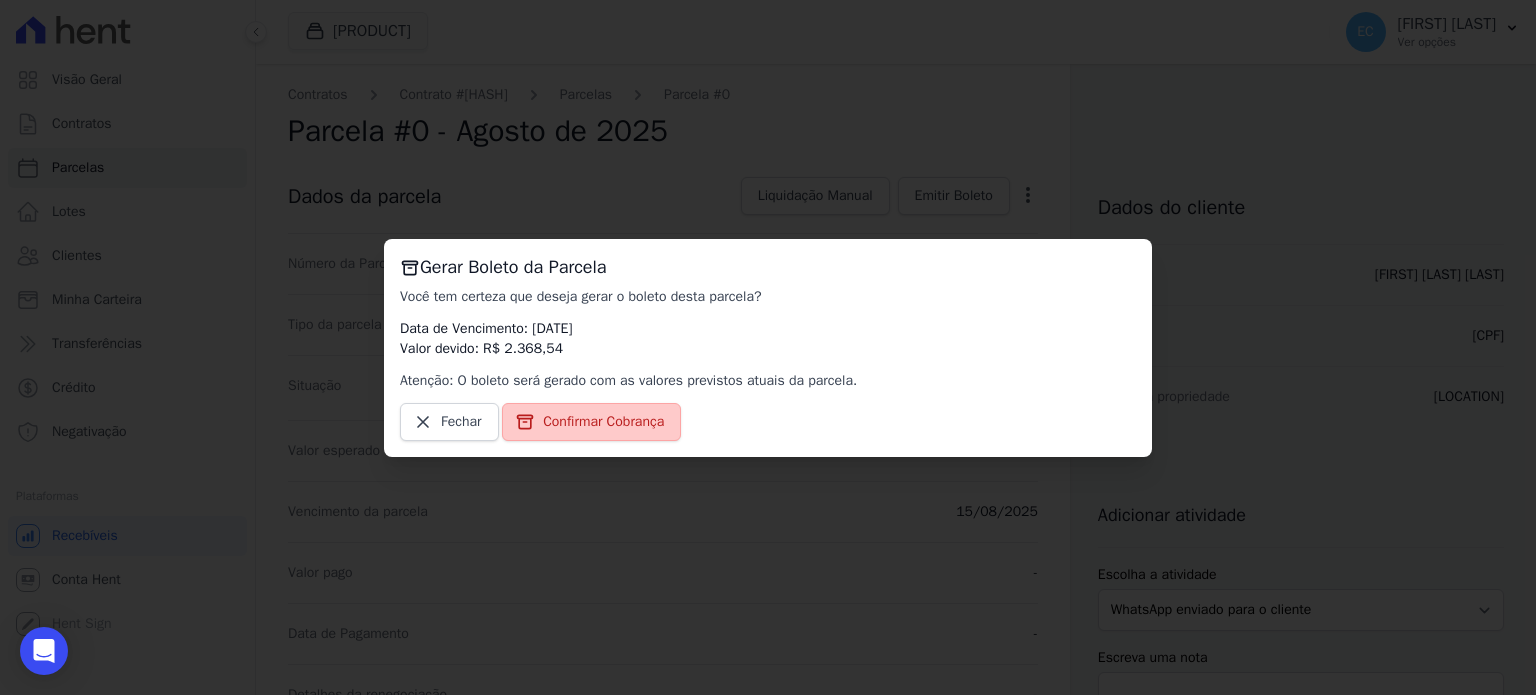 click on "Confirmar Cobrança" at bounding box center (603, 422) 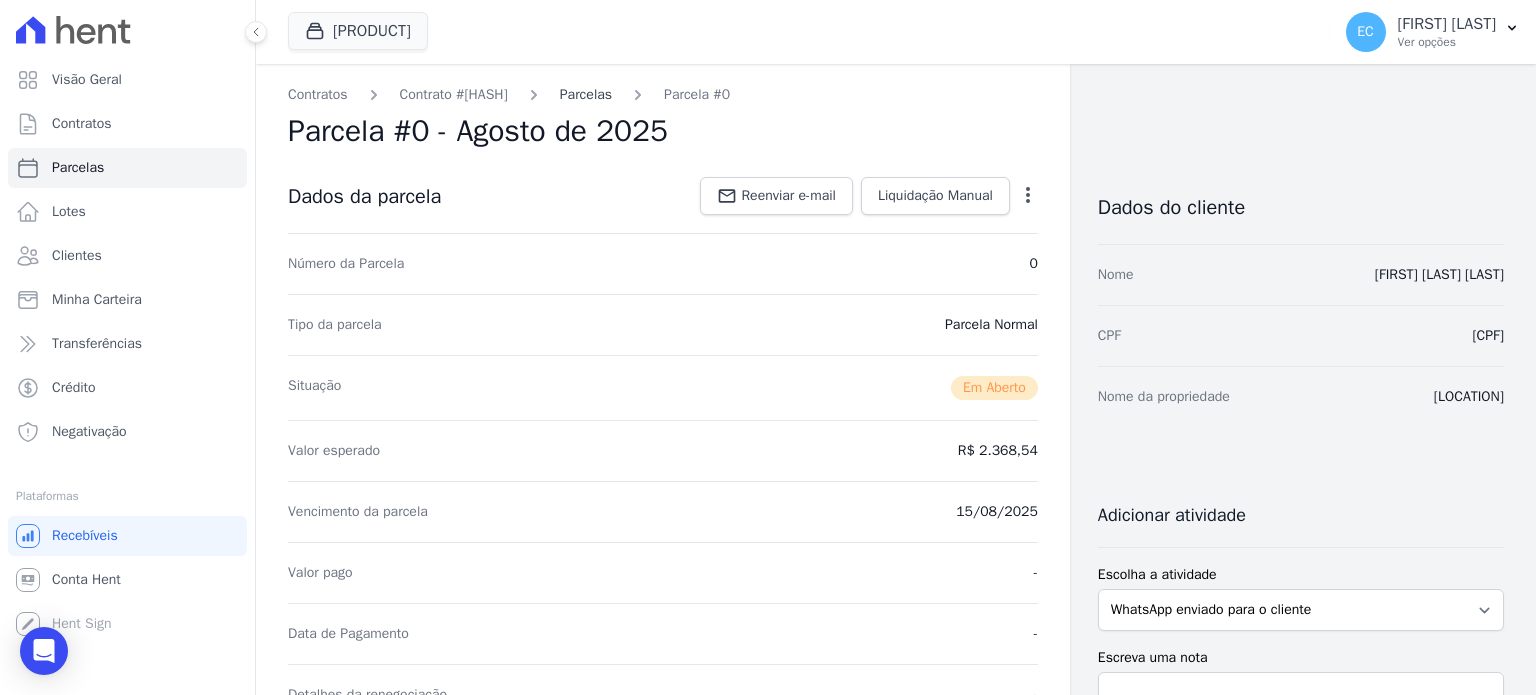 click on "Parcelas" at bounding box center (586, 94) 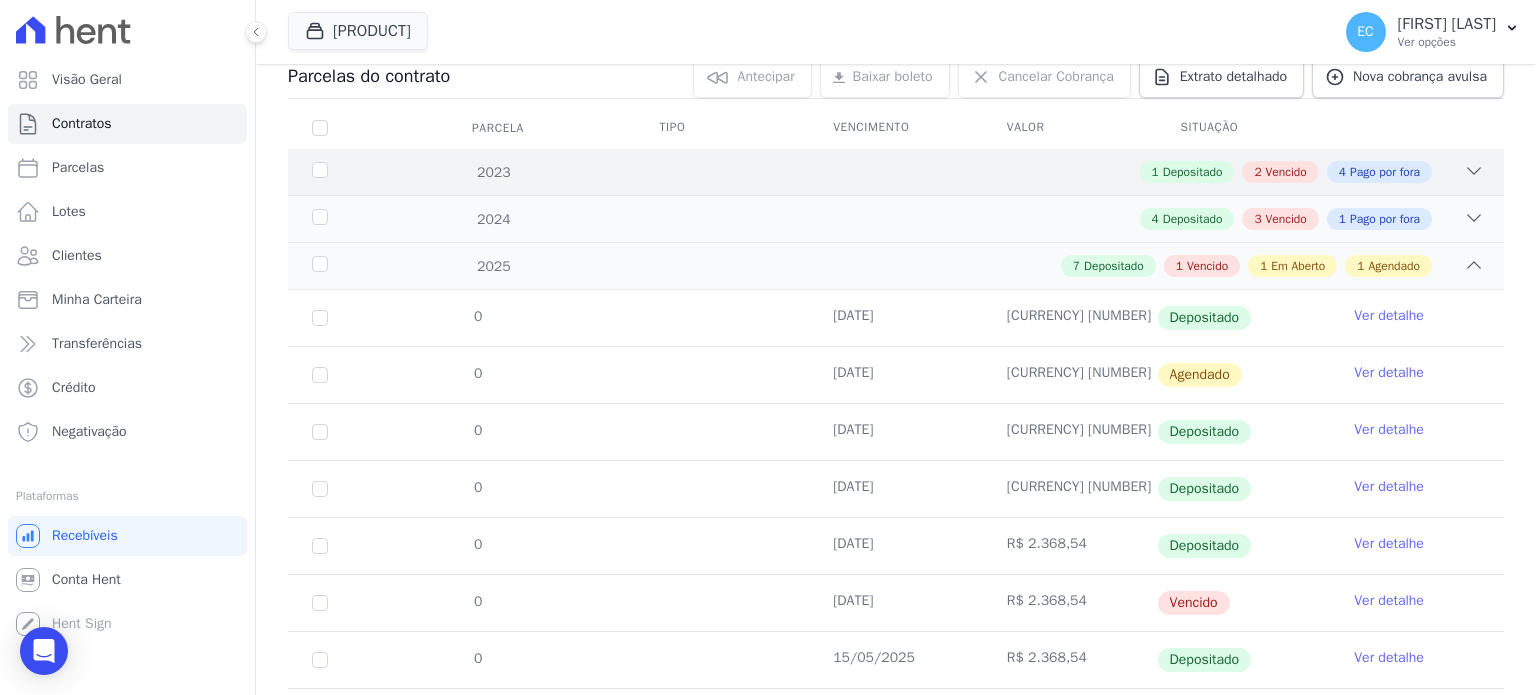 scroll, scrollTop: 446, scrollLeft: 0, axis: vertical 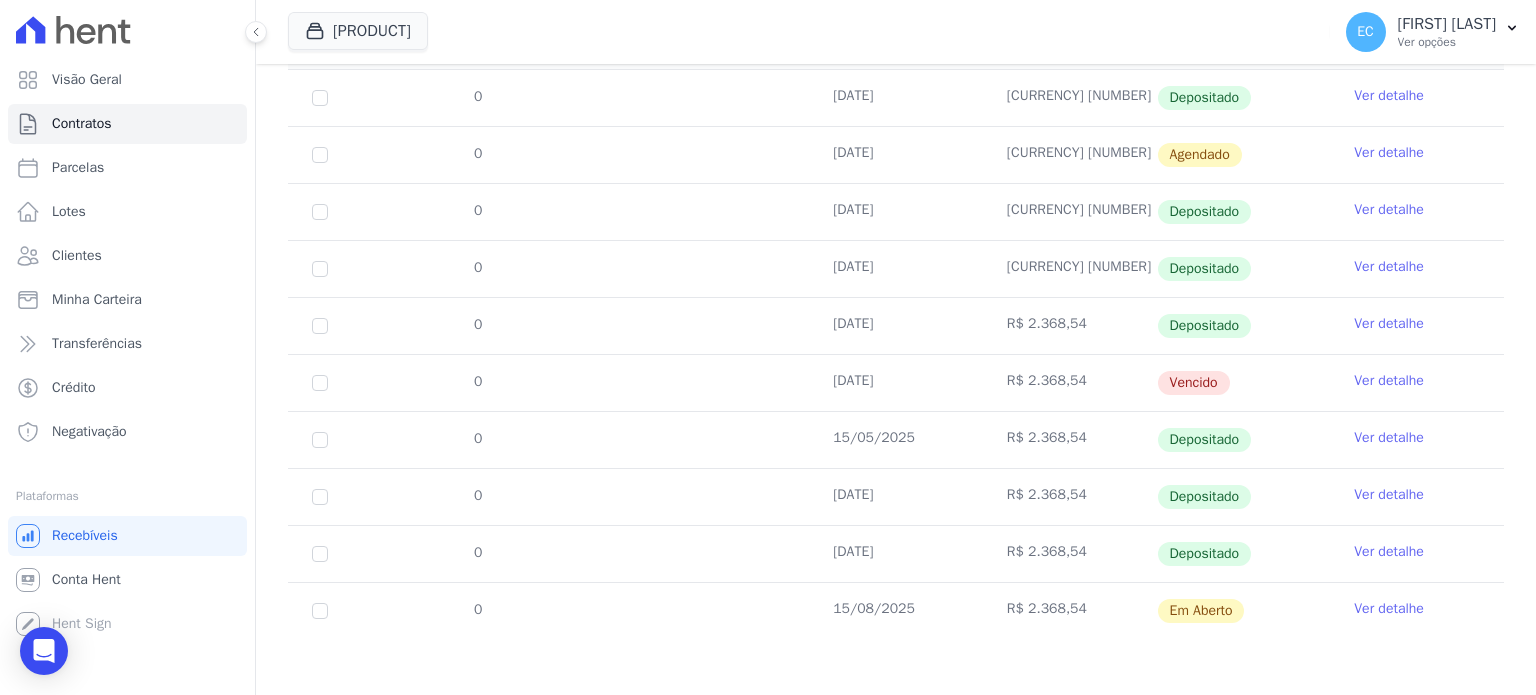 click at bounding box center (722, 383) 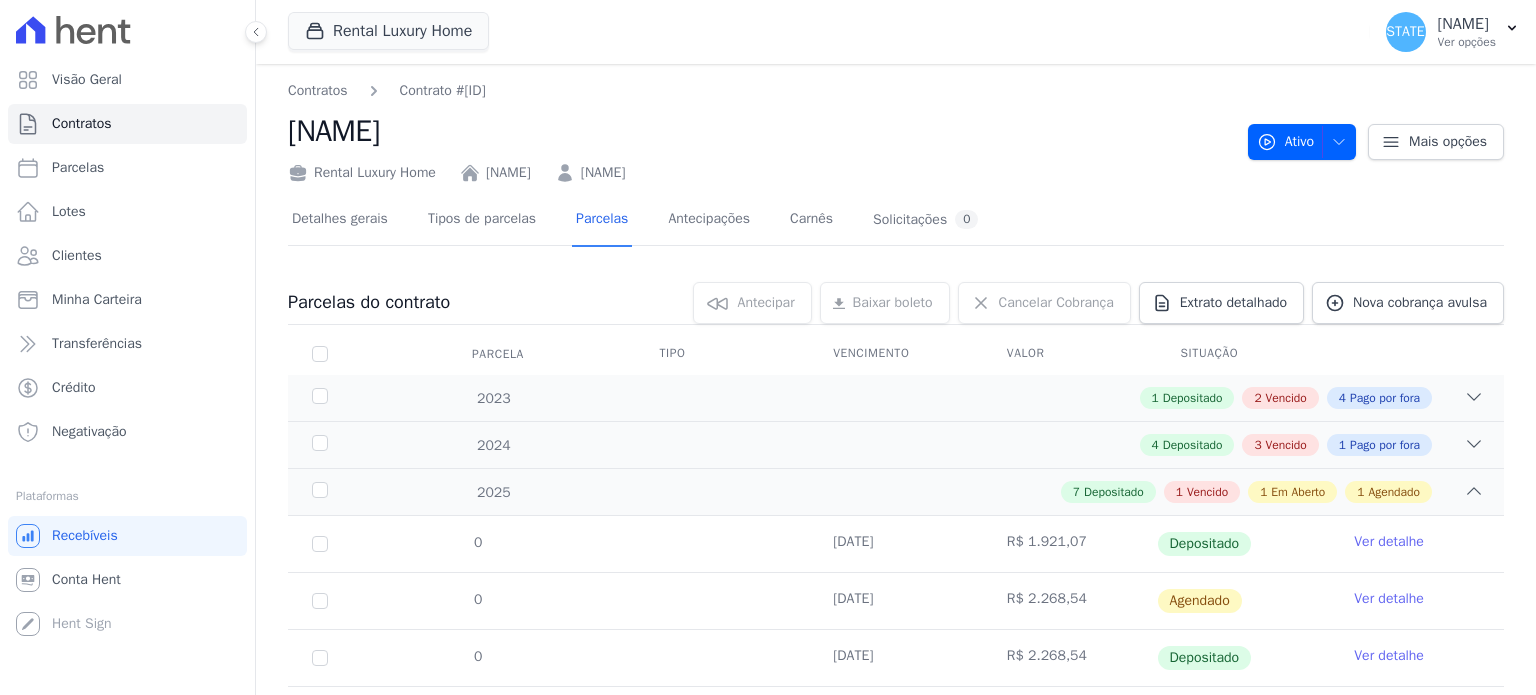 scroll, scrollTop: 0, scrollLeft: 0, axis: both 